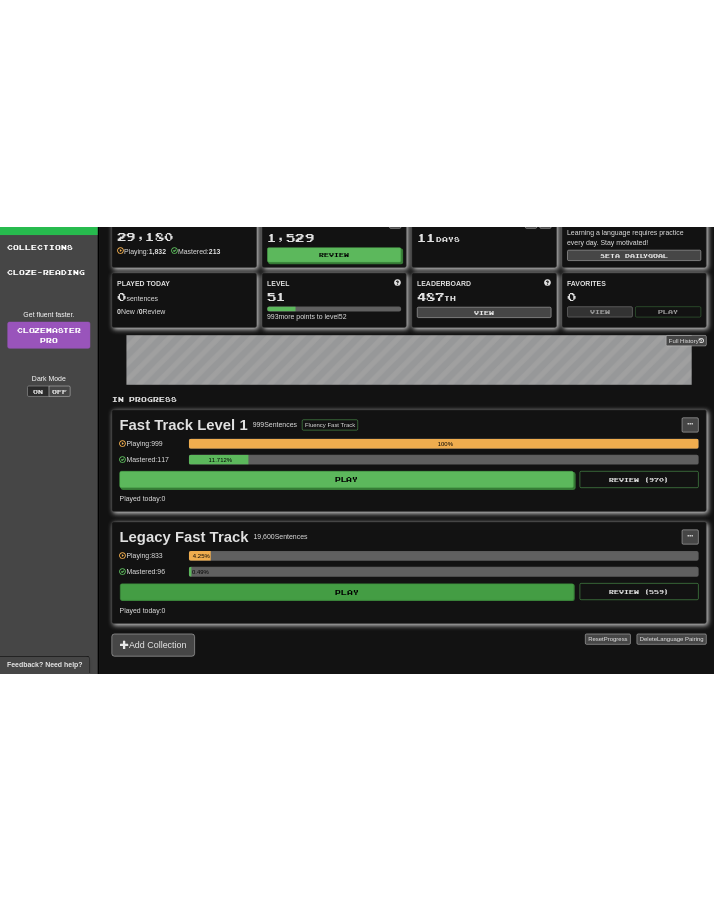 scroll, scrollTop: 138, scrollLeft: 0, axis: vertical 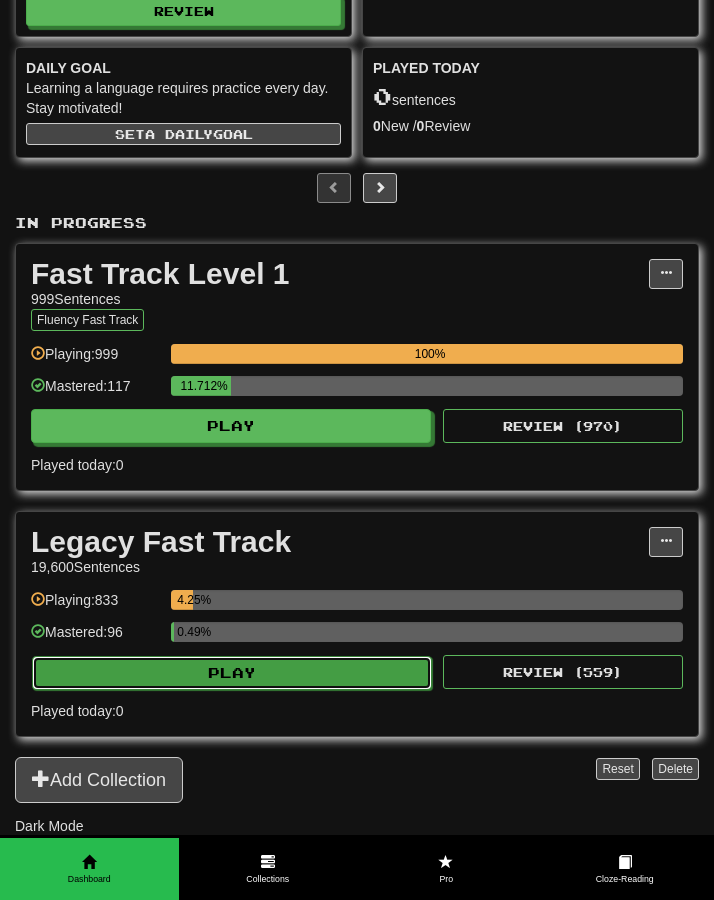click on "Play" at bounding box center (232, 673) 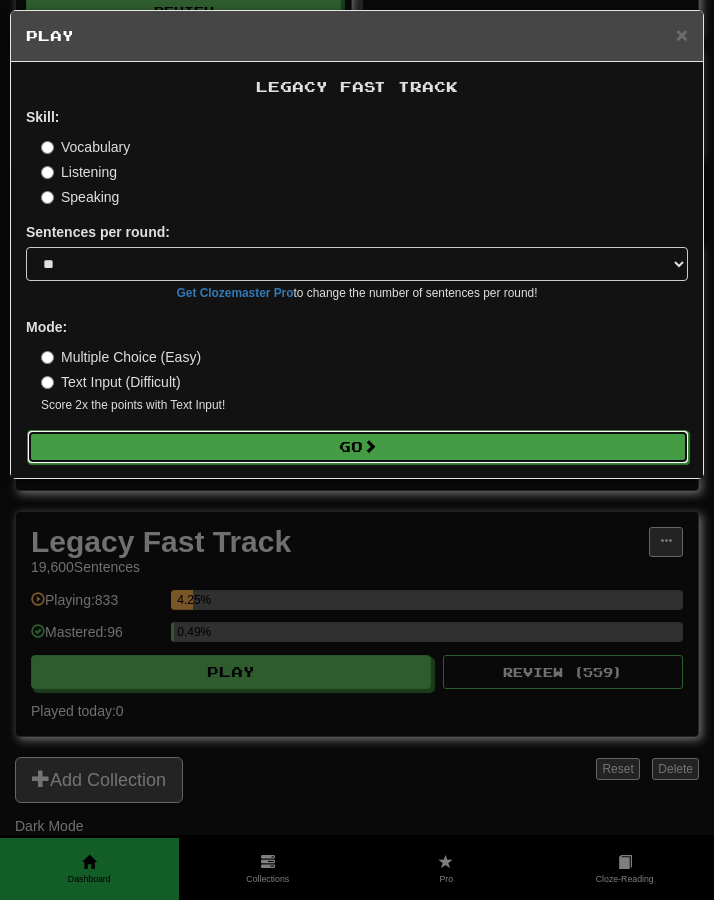 click on "Go" at bounding box center (358, 447) 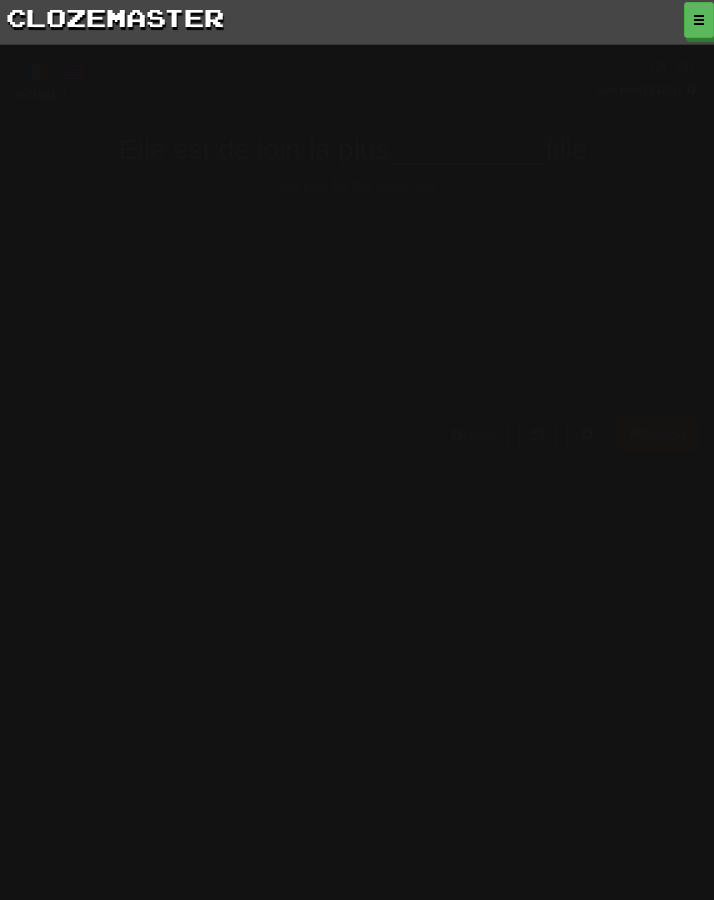 scroll, scrollTop: 0, scrollLeft: 0, axis: both 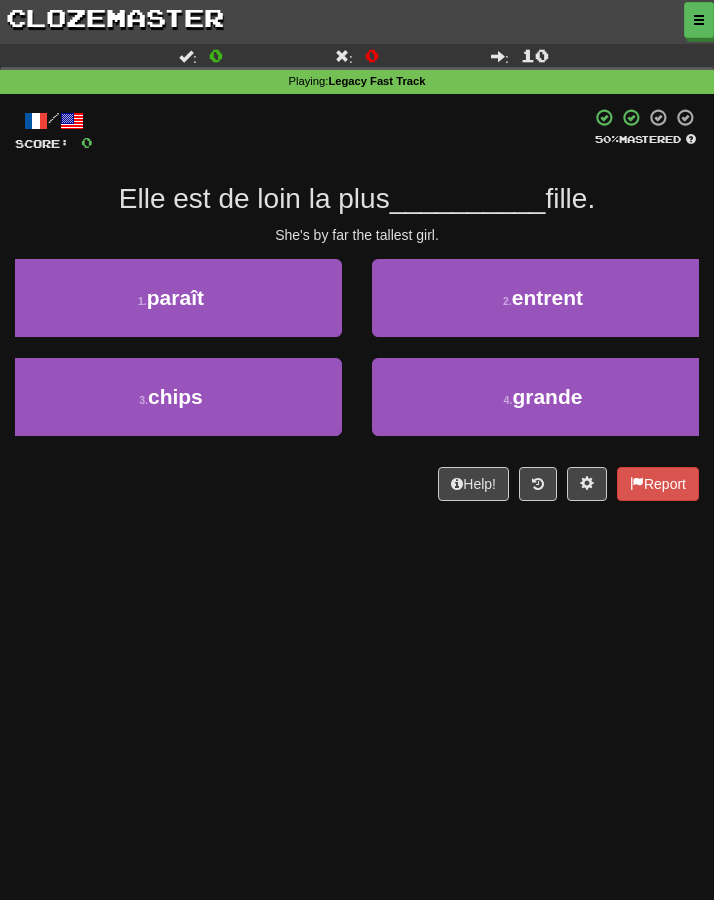 click on "/ Score: [NUMBER] % Mastered Elle est de loin la plus __________ fille. She's by far the tallest girl. 1 . paraît 2 . entrent 3 . chips 4 . grande Help! Report" at bounding box center (357, 304) 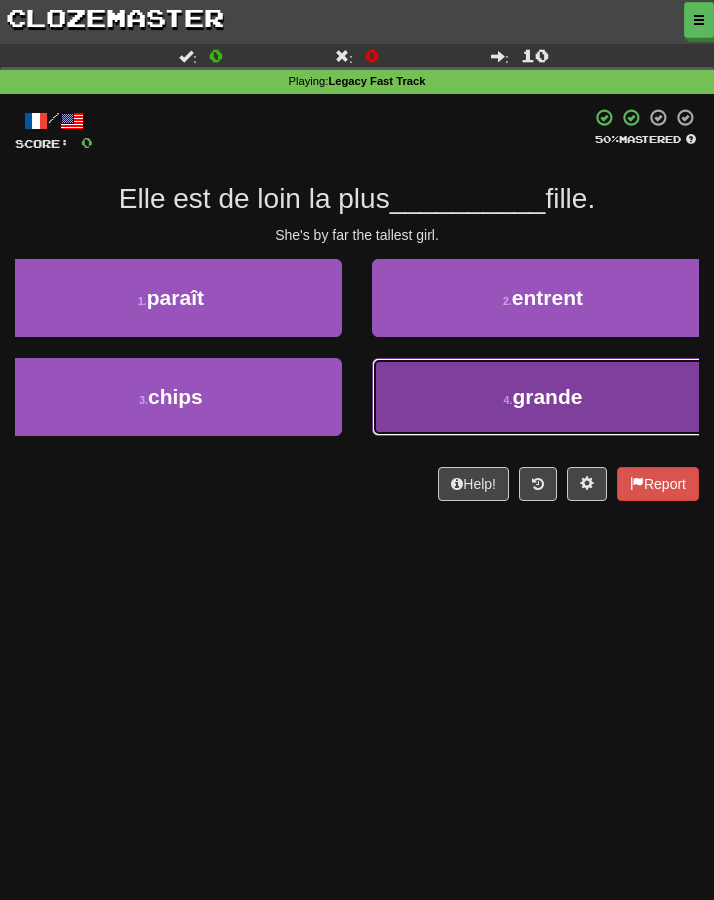 click on "4 .  grande" at bounding box center [543, 397] 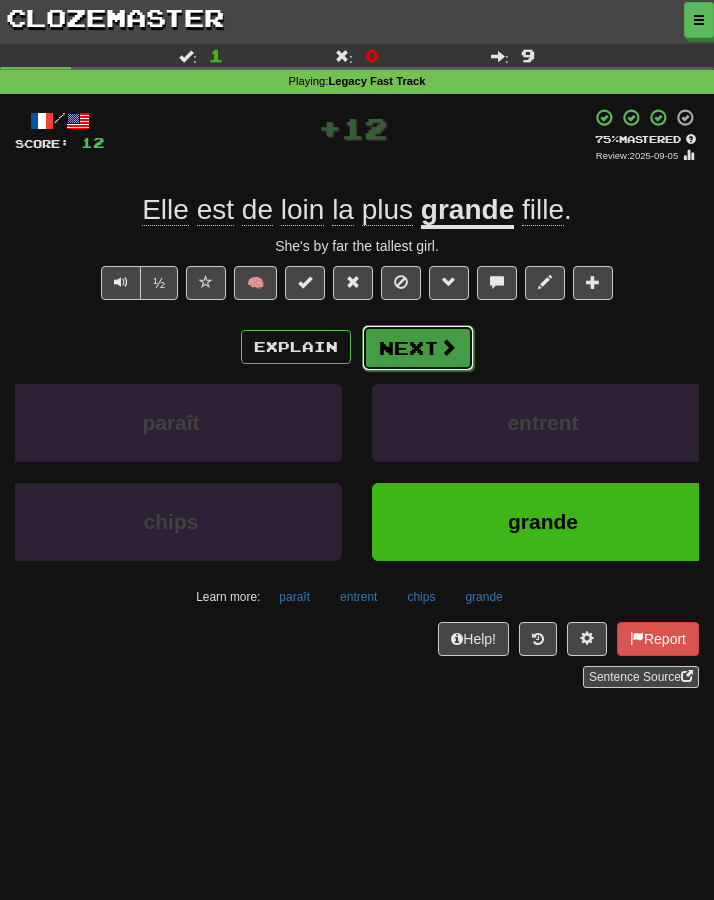 click on "Next" at bounding box center (418, 348) 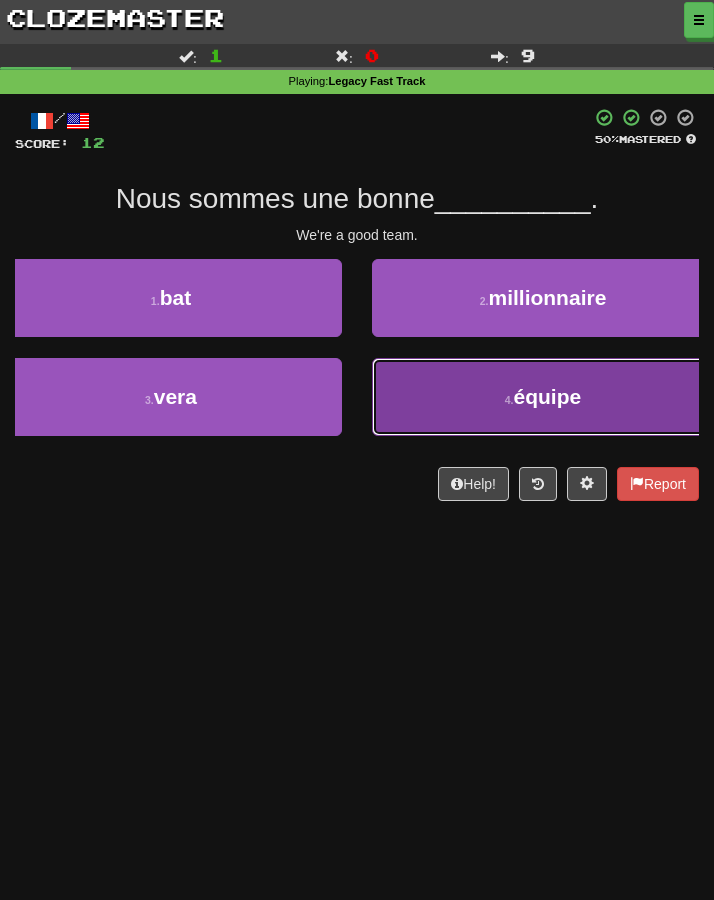 click on "4 .  équipe" at bounding box center (543, 397) 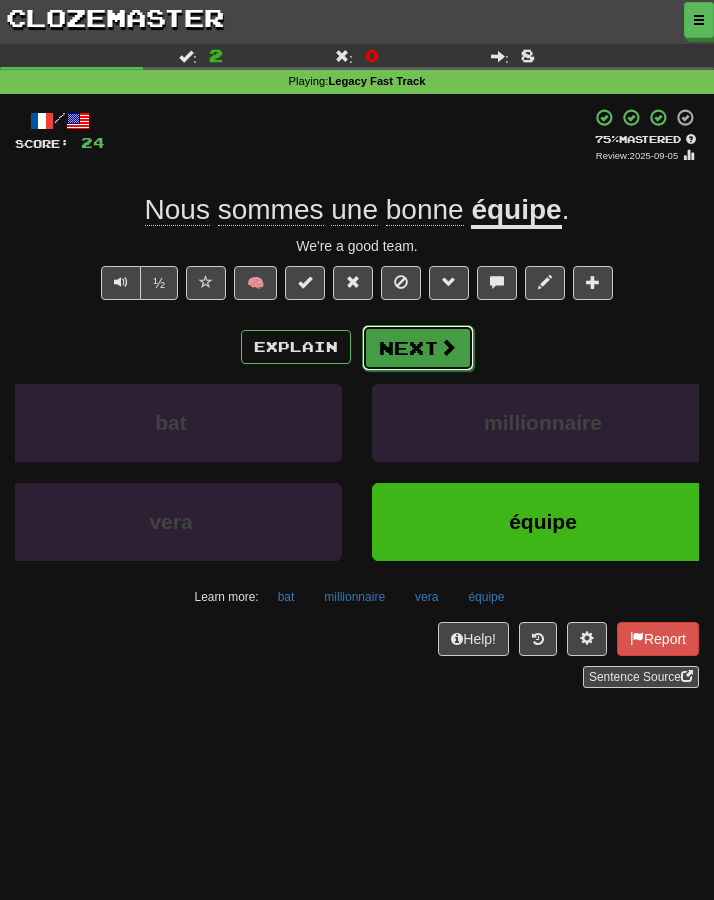 click on "Next" at bounding box center (418, 348) 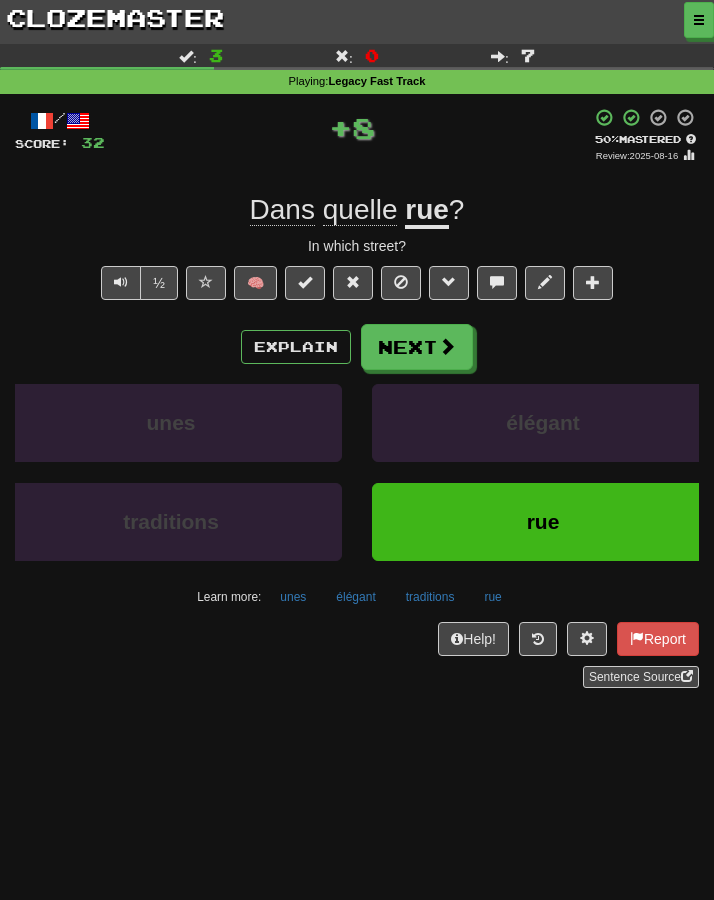 click on "Help!  Report Sentence Source" at bounding box center [357, 655] 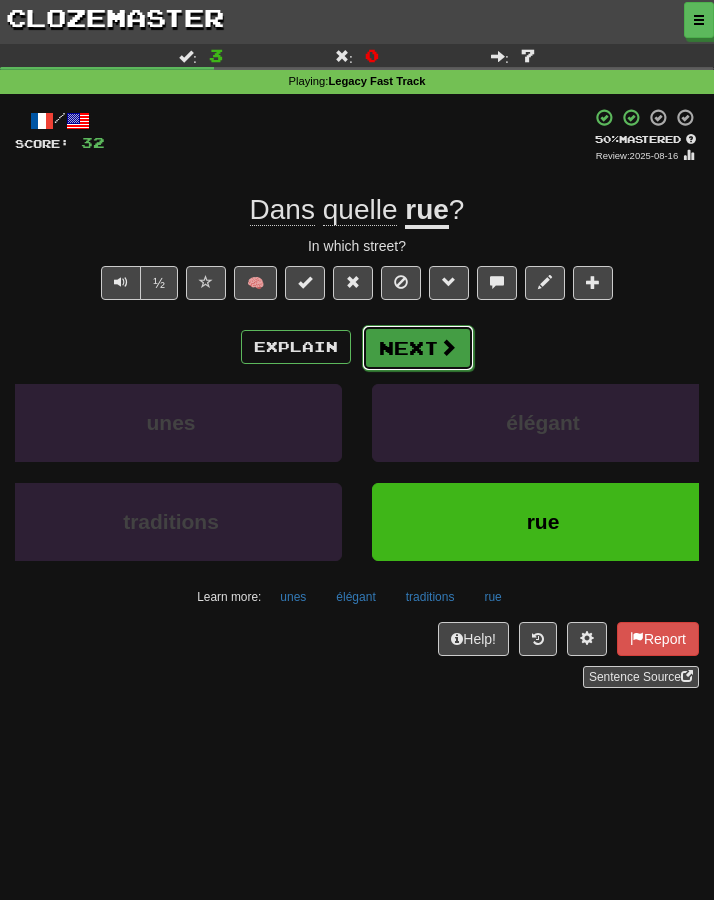 click on "Next" at bounding box center (418, 348) 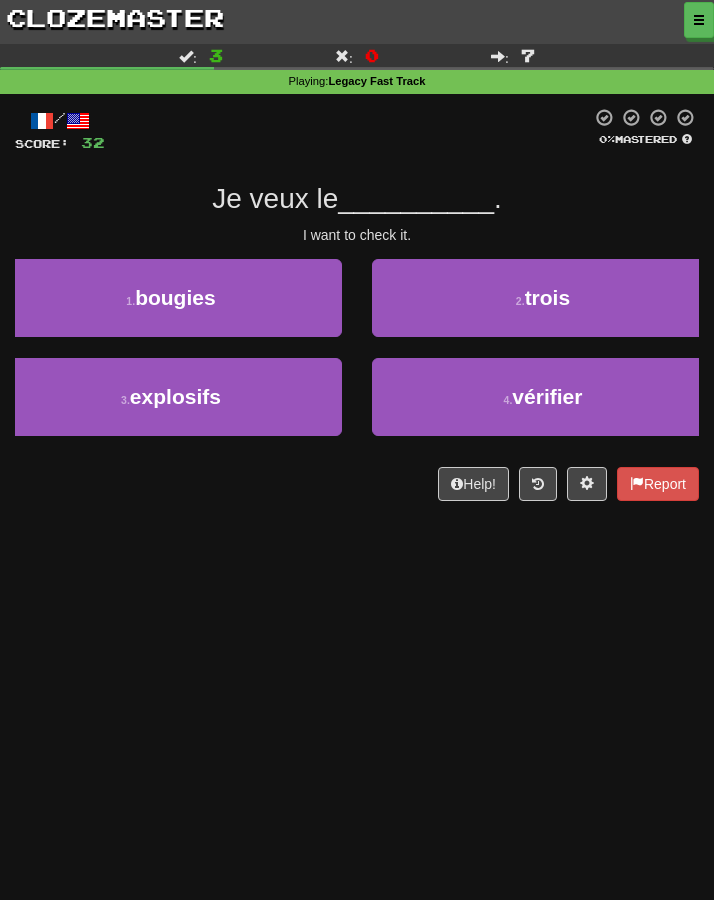 click on "Dashboard
Clozemaster
Kyneru
/
Toggle Dropdown
Dashboard
Leaderboard
Activity Feed
Notifications
Profile
Discussions
한국어
/
English
Streak:
0
Review:
33
Points Today: 0
Deutsch
/
English
Streak:
0
Review:
166
Points Today: 0
Français
/
English
Streak:
11
Review:
1,529
Points Today: 0
Hrvatski
/
English
Streak:
0
Review:
5
Points Today: 0
Italiano
/
English
Streak:
0
Review:
65
Points Today: 0
Magyar
/
English
Streak:
0
Review:
0
Points Today: 0
Māori
/
English
Streak:
0
Review:
1
Points Today: 0
Polski
/
English
0" at bounding box center (357, 450) 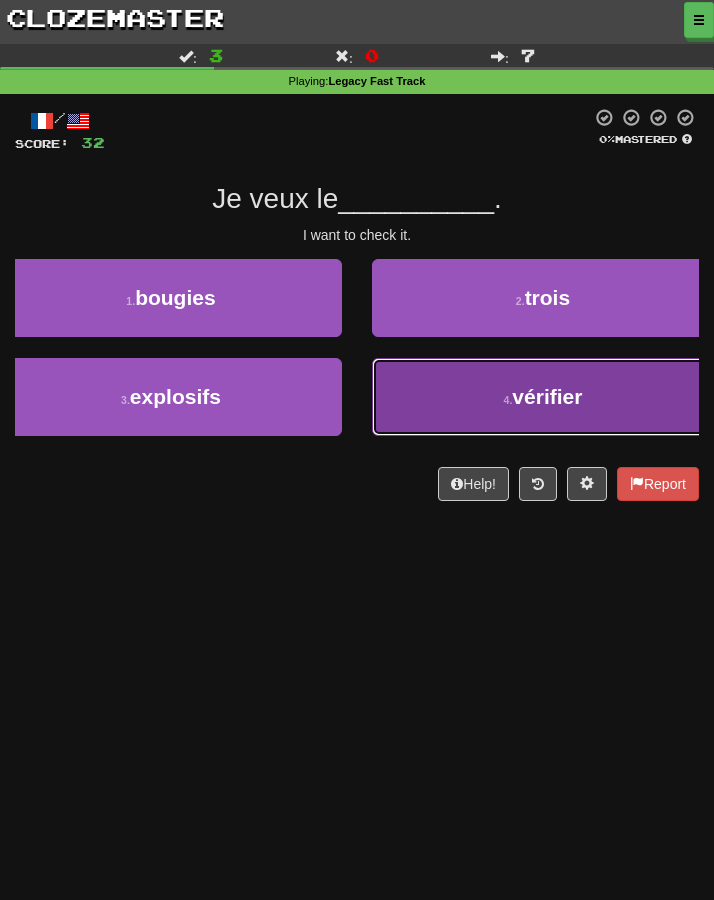 click on "4 . vérifier" at bounding box center (543, 397) 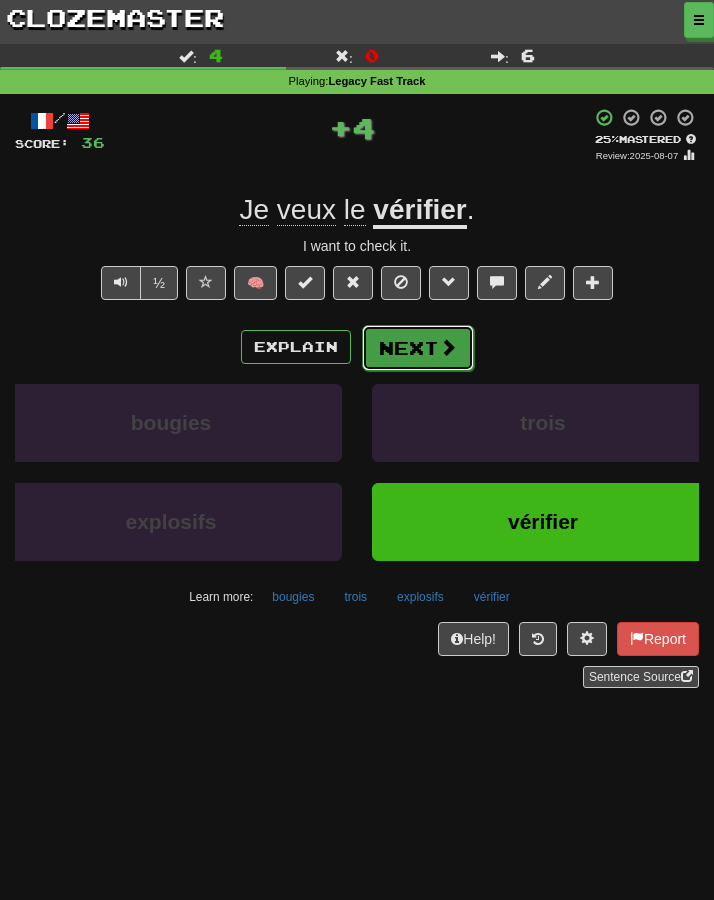 click on "Next" at bounding box center (418, 348) 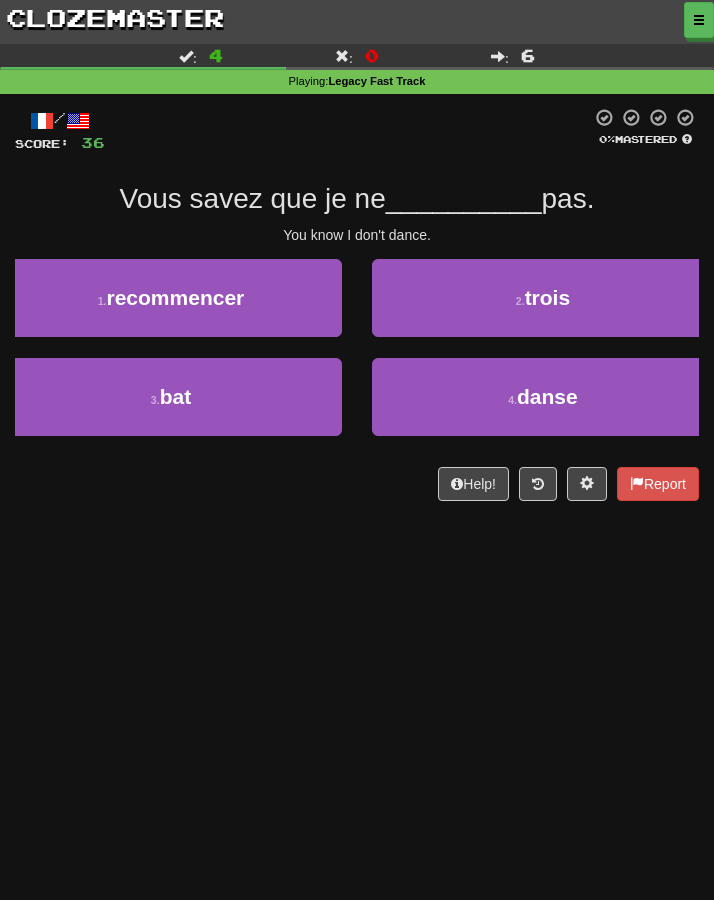 click on "Dashboard
Clozemaster
Kyneru
/
Toggle Dropdown
Dashboard
Leaderboard
Activity Feed
Notifications
Profile
Discussions
한국어
/
English
Streak:
0
Review:
33
Points Today: 0
Deutsch
/
English
Streak:
0
Review:
166
Points Today: 0
Français
/
English
Streak:
11
Review:
1,529
Points Today: 0
Hrvatski
/
English
Streak:
0
Review:
5
Points Today: 0
Italiano
/
English
Streak:
0
Review:
65
Points Today: 0
Magyar
/
English
Streak:
0
Review:
0
Points Today: 0
Māori
/
English
Streak:
0
Review:
1
Points Today: 0
Polski
/
English
0" at bounding box center (357, 450) 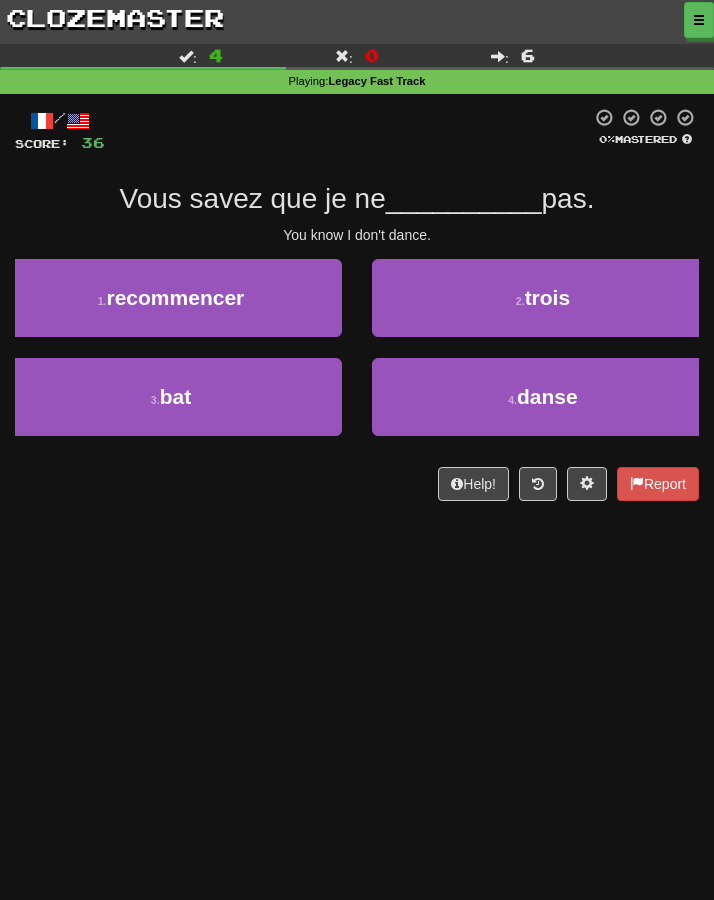 click on "Dashboard
Clozemaster
Kyneru
/
Toggle Dropdown
Dashboard
Leaderboard
Activity Feed
Notifications
Profile
Discussions
한국어
/
English
Streak:
0
Review:
33
Points Today: 0
Deutsch
/
English
Streak:
0
Review:
166
Points Today: 0
Français
/
English
Streak:
11
Review:
1,529
Points Today: 0
Hrvatski
/
English
Streak:
0
Review:
5
Points Today: 0
Italiano
/
English
Streak:
0
Review:
65
Points Today: 0
Magyar
/
English
Streak:
0
Review:
0
Points Today: 0
Māori
/
English
Streak:
0
Review:
1
Points Today: 0
Polski
/
English
0" at bounding box center [357, 450] 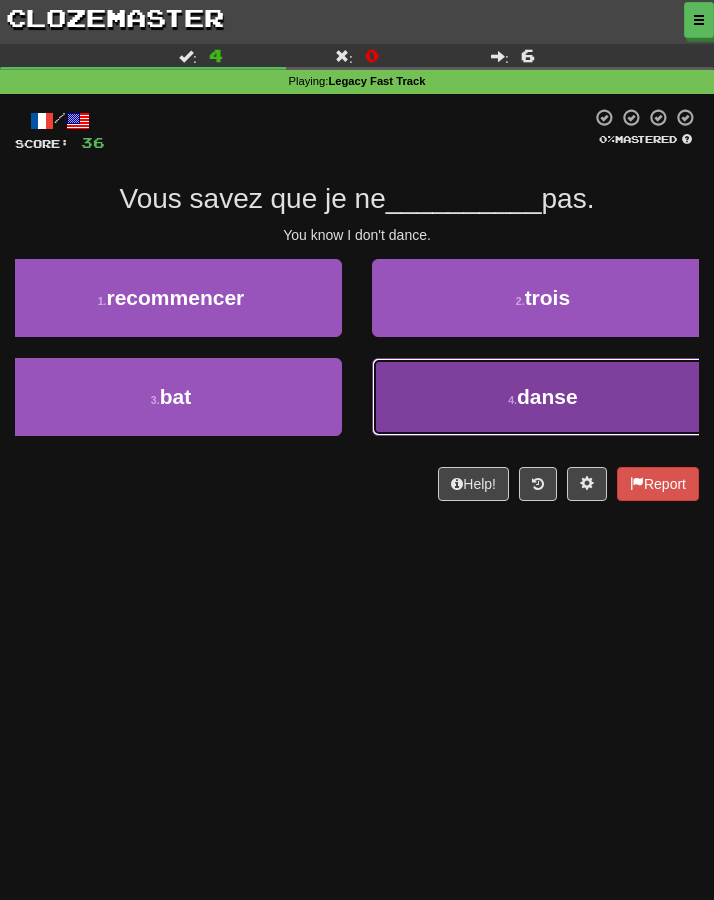 click on "4 . danse" at bounding box center [543, 397] 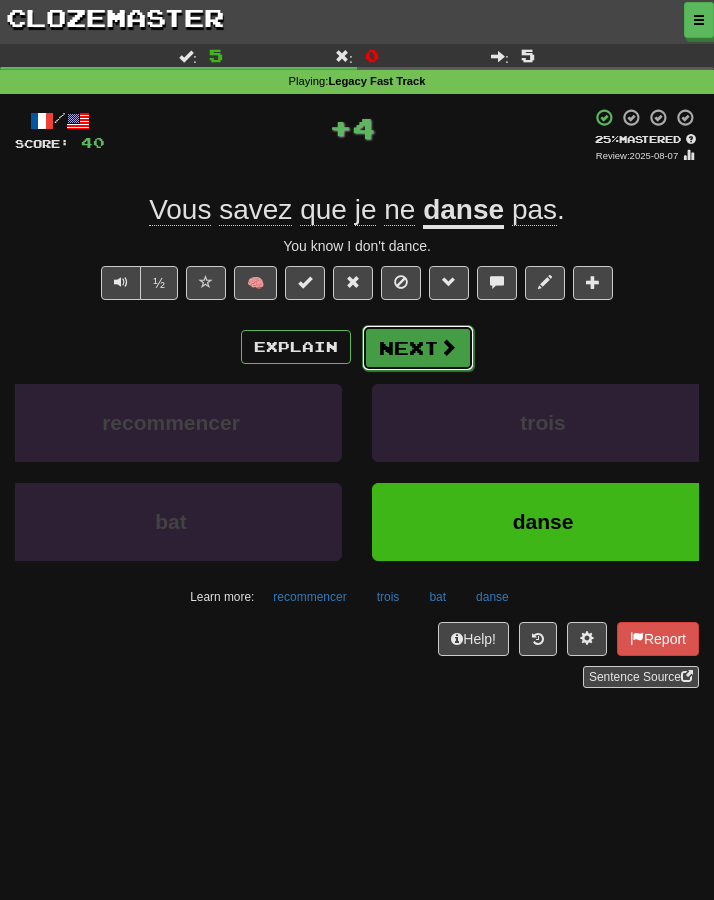 click on "Next" at bounding box center (418, 348) 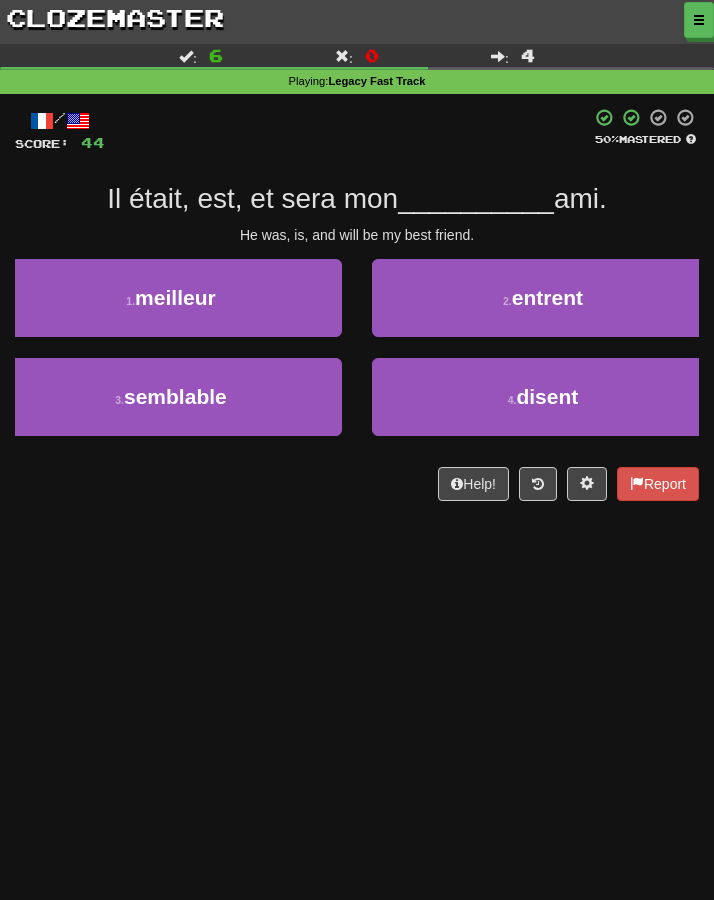 click on "Dashboard
Clozemaster
Kyneru
/
Toggle Dropdown
Dashboard
Leaderboard
Activity Feed
Notifications
Profile
Discussions
한국어
/
English
Streak:
0
Review:
33
Points Today: 0
Deutsch
/
English
Streak:
0
Review:
166
Points Today: 0
Français
/
English
Streak:
11
Review:
1,529
Points Today: 0
Hrvatski
/
English
Streak:
0
Review:
5
Points Today: 0
Italiano
/
English
Streak:
0
Review:
65
Points Today: 0
Magyar
/
English
Streak:
0
Review:
0
Points Today: 0
Māori
/
English
Streak:
0
Review:
1
Points Today: 0
Polski
/
English
0" at bounding box center [357, 450] 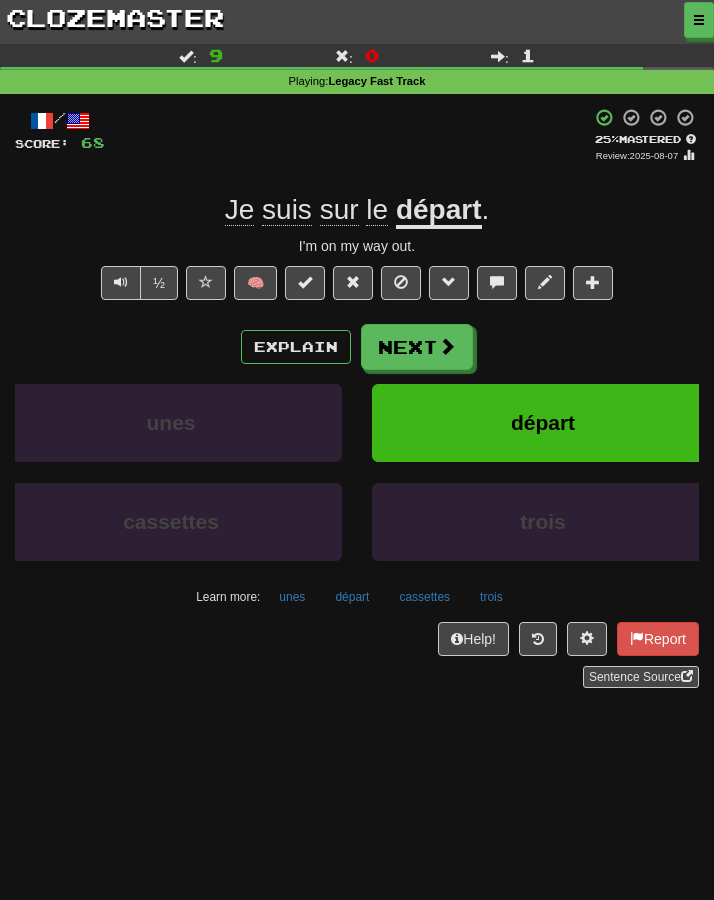 click on "Dashboard
Clozemaster
Kyneru
/
Toggle Dropdown
Dashboard
Leaderboard
Activity Feed
Notifications
Profile
Discussions
한국어
/
English
Streak:
0
Review:
33
Points Today: 0
Deutsch
/
English
Streak:
0
Review:
166
Points Today: 0
Français
/
English
Streak:
11
Review:
1,529
Points Today: 0
Hrvatski
/
English
Streak:
0
Review:
5
Points Today: 0
Italiano
/
English
Streak:
0
Review:
65
Points Today: 0
Magyar
/
English
Streak:
0
Review:
0
Points Today: 0
Māori
/
English
Streak:
0
Review:
1
Points Today: 0
Polski
/
English
0" at bounding box center [357, 450] 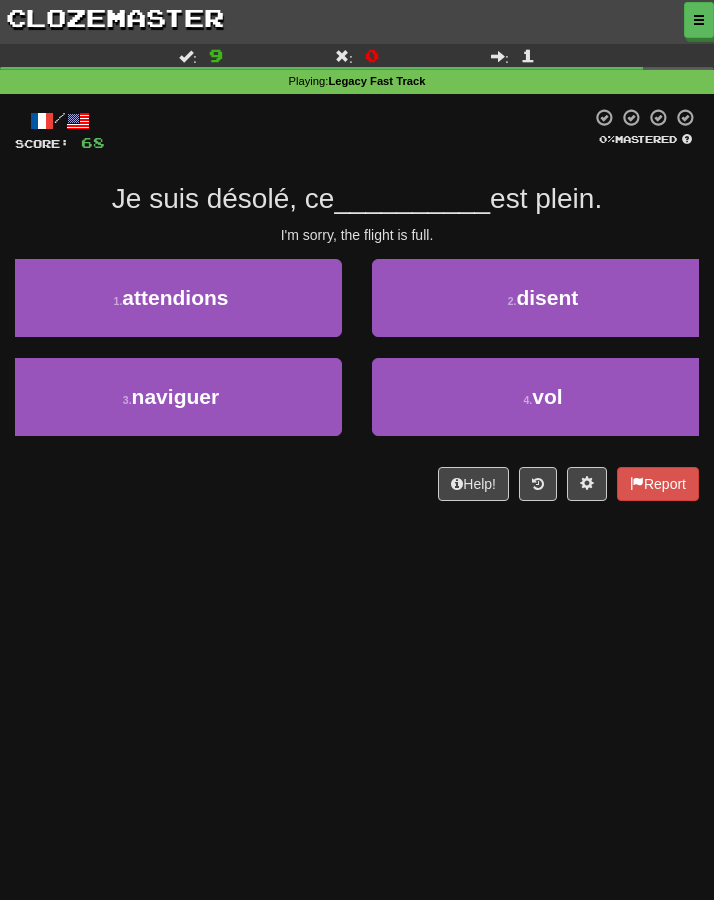 click on "Dashboard
Clozemaster
Kyneru
/
Toggle Dropdown
Dashboard
Leaderboard
Activity Feed
Notifications
Profile
Discussions
한국어
/
English
Streak:
0
Review:
33
Points Today: 0
Deutsch
/
English
Streak:
0
Review:
166
Points Today: 0
Français
/
English
Streak:
11
Review:
1,529
Points Today: 0
Hrvatski
/
English
Streak:
0
Review:
5
Points Today: 0
Italiano
/
English
Streak:
0
Review:
65
Points Today: 0
Magyar
/
English
Streak:
0
Review:
0
Points Today: 0
Māori
/
English
Streak:
0
Review:
1
Points Today: 0
Polski
/
English
0" at bounding box center (357, 450) 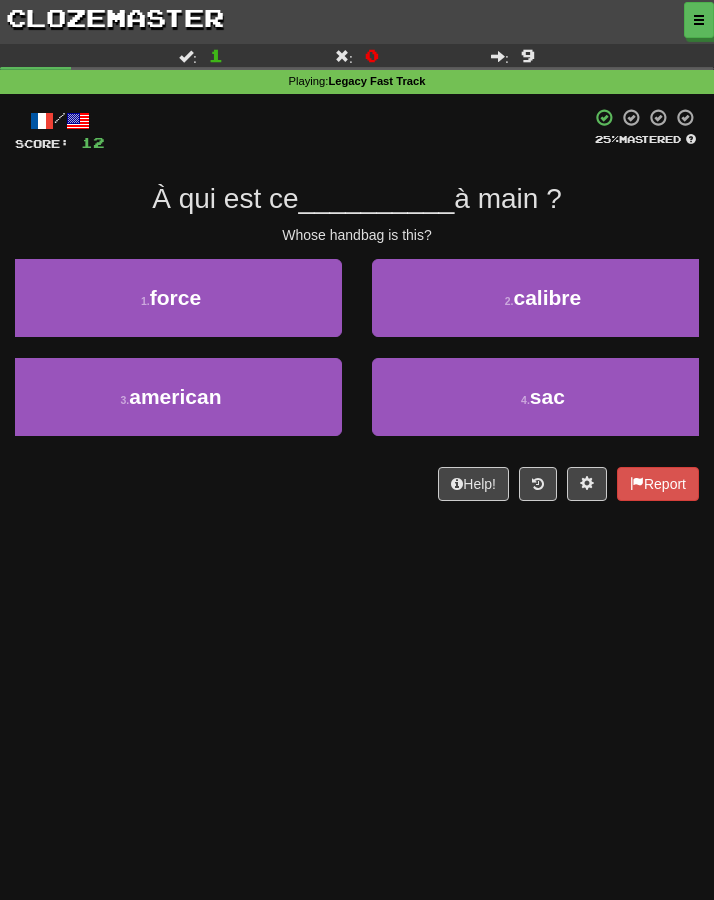 click on "Dashboard
Clozemaster
Kyneru
/
Toggle Dropdown
Dashboard
Leaderboard
Activity Feed
Notifications
Profile
Discussions
한국어
/
English
Streak:
0
Review:
33
Points Today: 0
Deutsch
/
English
Streak:
0
Review:
166
Points Today: 0
Français
/
English
Streak:
11
Review:
1,529
Points Today: 0
Hrvatski
/
English
Streak:
0
Review:
5
Points Today: 0
Italiano
/
English
Streak:
0
Review:
65
Points Today: 0
Magyar
/
English
Streak:
0
Review:
0
Points Today: 0
Māori
/
English
Streak:
0
Review:
1
Points Today: 0
Polski
/
English
0" at bounding box center (357, 450) 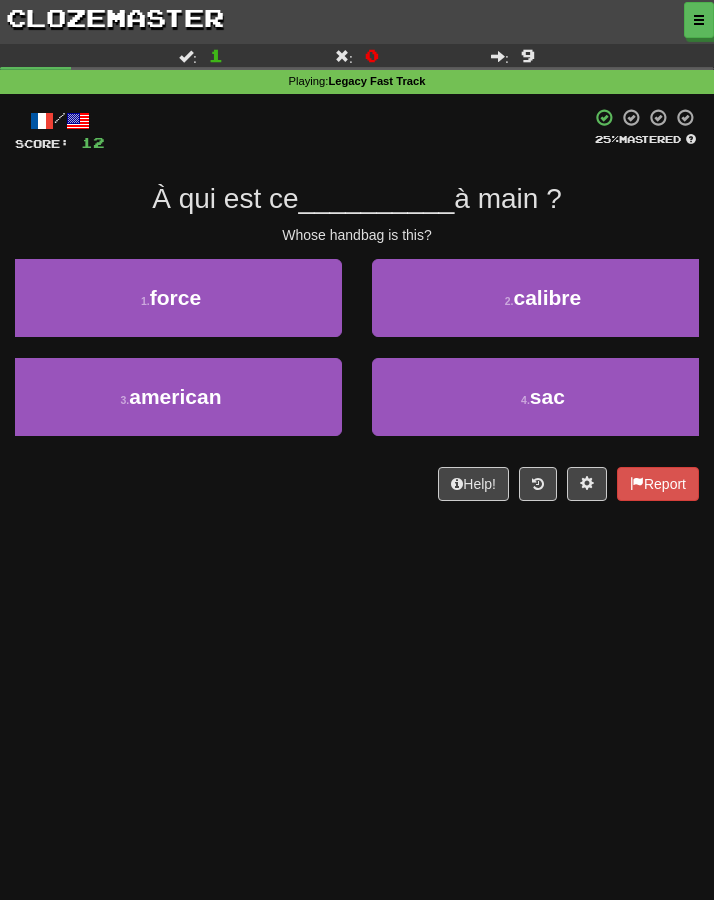 click on "Dashboard
Clozemaster
Kyneru
/
Toggle Dropdown
Dashboard
Leaderboard
Activity Feed
Notifications
Profile
Discussions
한국어
/
English
Streak:
0
Review:
33
Points Today: 0
Deutsch
/
English
Streak:
0
Review:
166
Points Today: 0
Français
/
English
Streak:
11
Review:
1,529
Points Today: 0
Hrvatski
/
English
Streak:
0
Review:
5
Points Today: 0
Italiano
/
English
Streak:
0
Review:
65
Points Today: 0
Magyar
/
English
Streak:
0
Review:
0
Points Today: 0
Māori
/
English
Streak:
0
Review:
1
Points Today: 0
Polski
/
English
0" at bounding box center [357, 450] 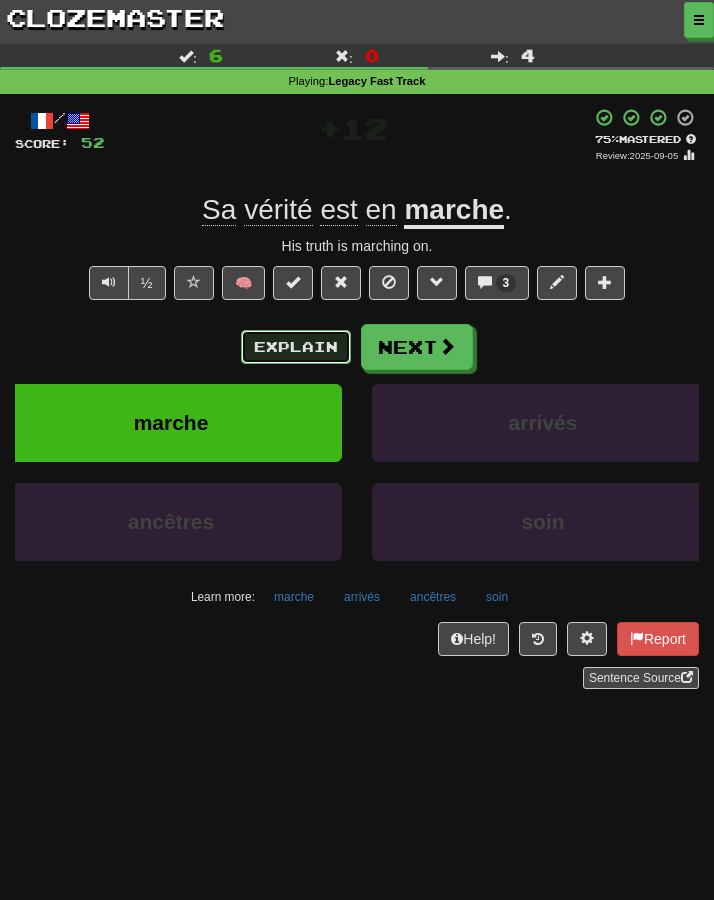 click on "Explain" at bounding box center (296, 347) 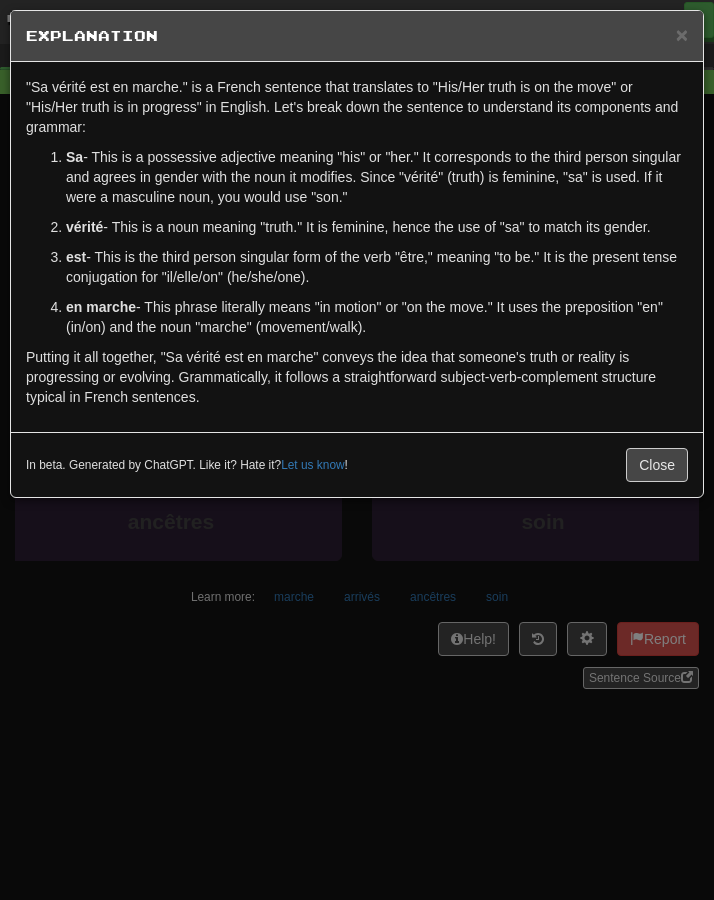 click on "× Explanation "Sa vérité est en marche." is a French sentence that translates to "His/Her truth is on the move" or "His/Her truth is in progress" in English. Let's break down the sentence to understand its components and grammar:
Sa - This is a possessive adjective meaning "his" or "her." It corresponds to the third person singular and agrees in gender with the noun it modifies. Since "vérité" (truth) is feminine, "sa" is used. If it were a masculine noun, you would use "son."
vérité - This is a noun meaning "truth." It is feminine, hence the use of "sa" to match its gender.
est - This is the third person singular form of the verb "être," meaning "to be." It is the present tense conjugation for "il/elle/on" (he/she/one).
en marche - This phrase literally means "in motion" or "on the move." It uses the preposition "en" (in/on) and the noun "marche" (movement/walk).
In beta. Generated by ChatGPT. Like it? Hate it? Let us know ! Close" at bounding box center [357, 450] 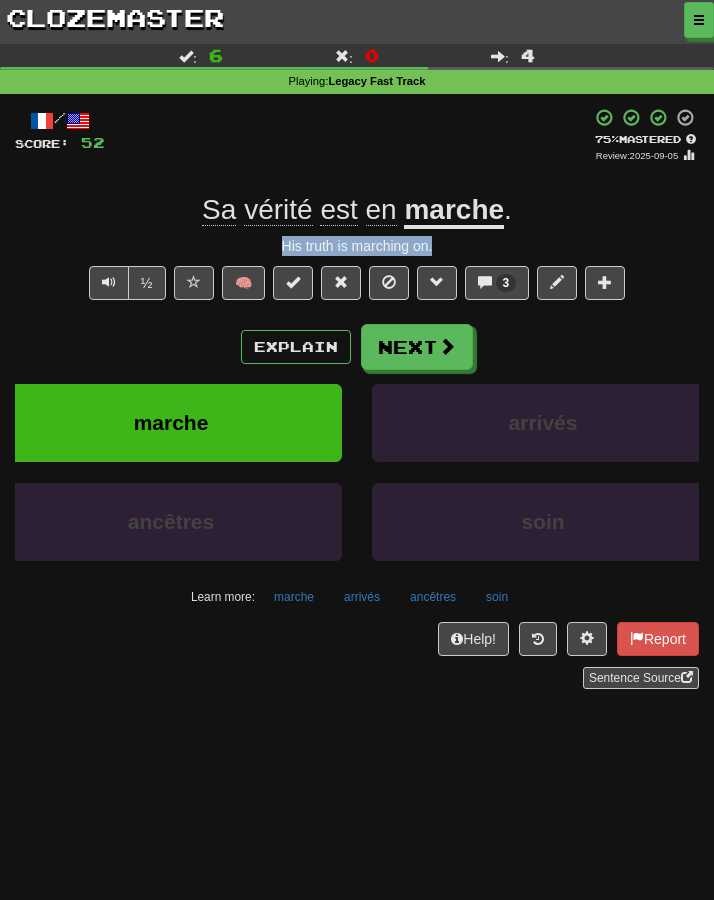 drag, startPoint x: 438, startPoint y: 252, endPoint x: 277, endPoint y: 249, distance: 161.02795 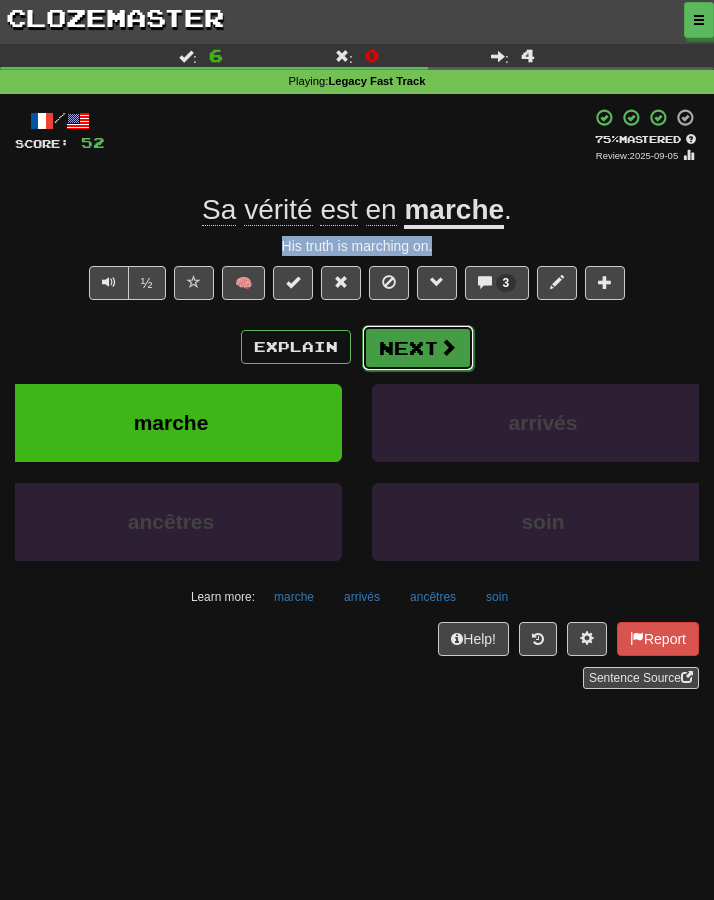 click on "Next" at bounding box center [418, 348] 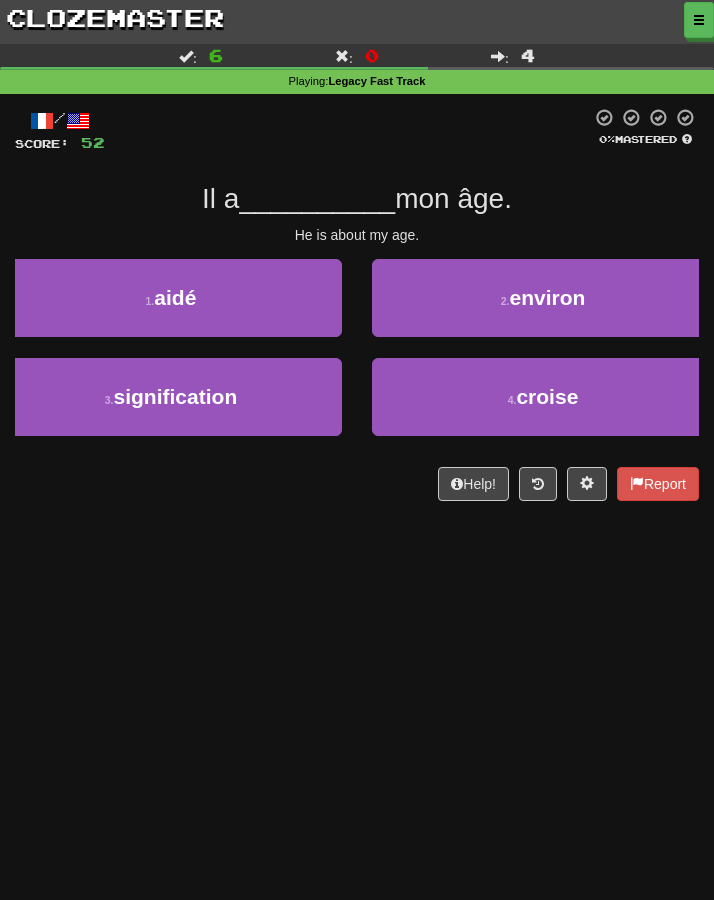 click on "Dashboard
Clozemaster
Kyneru
/
Toggle Dropdown
Dashboard
Leaderboard
Activity Feed
Notifications
Profile
Discussions
한국어
/
English
Streak:
0
Review:
33
Points Today: 0
Deutsch
/
English
Streak:
0
Review:
166
Points Today: 0
Français
/
English
Streak:
11
Review:
1,529
Points Today: 0
Hrvatski
/
English
Streak:
0
Review:
5
Points Today: 0
Italiano
/
English
Streak:
0
Review:
65
Points Today: 0
Magyar
/
English
Streak:
0
Review:
0
Points Today: 0
Māori
/
English
Streak:
0
Review:
1
Points Today: 0
Polski
/
English
0" at bounding box center [357, 450] 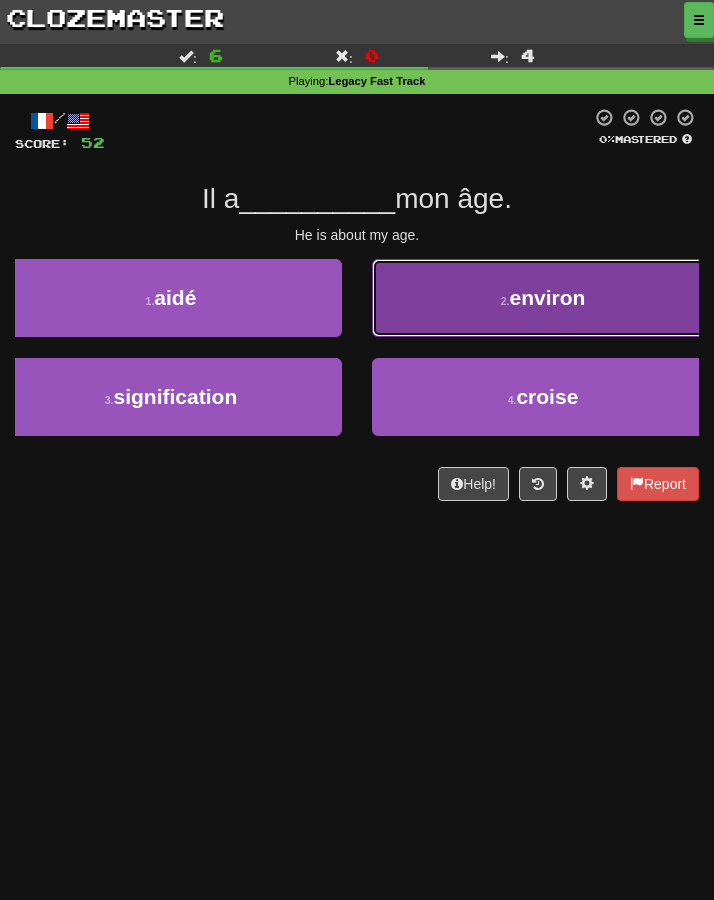 click on "2 .  environ" at bounding box center (543, 298) 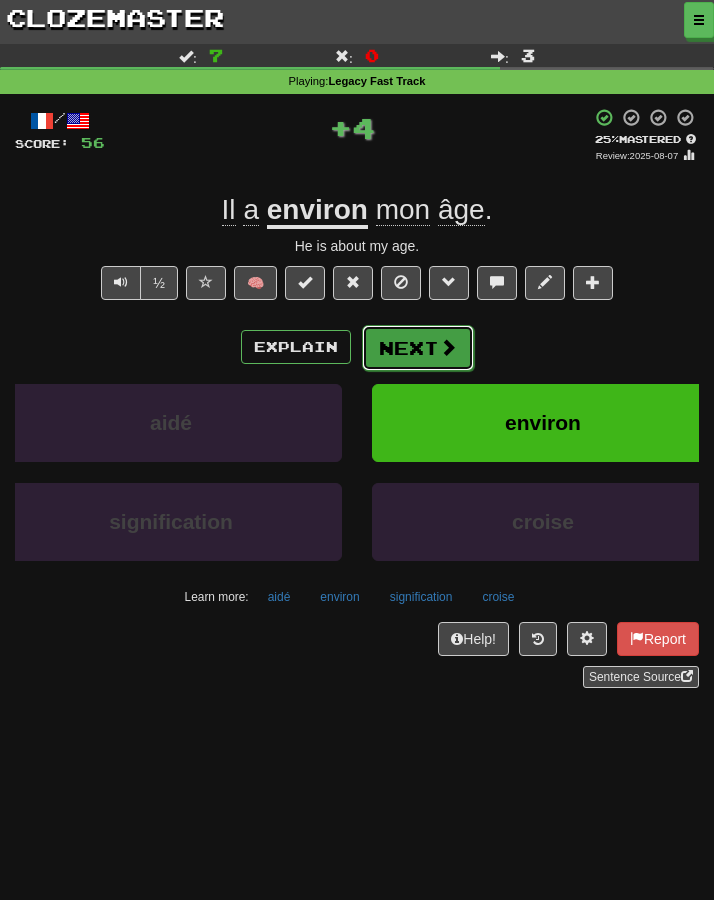 click on "Next" at bounding box center [418, 348] 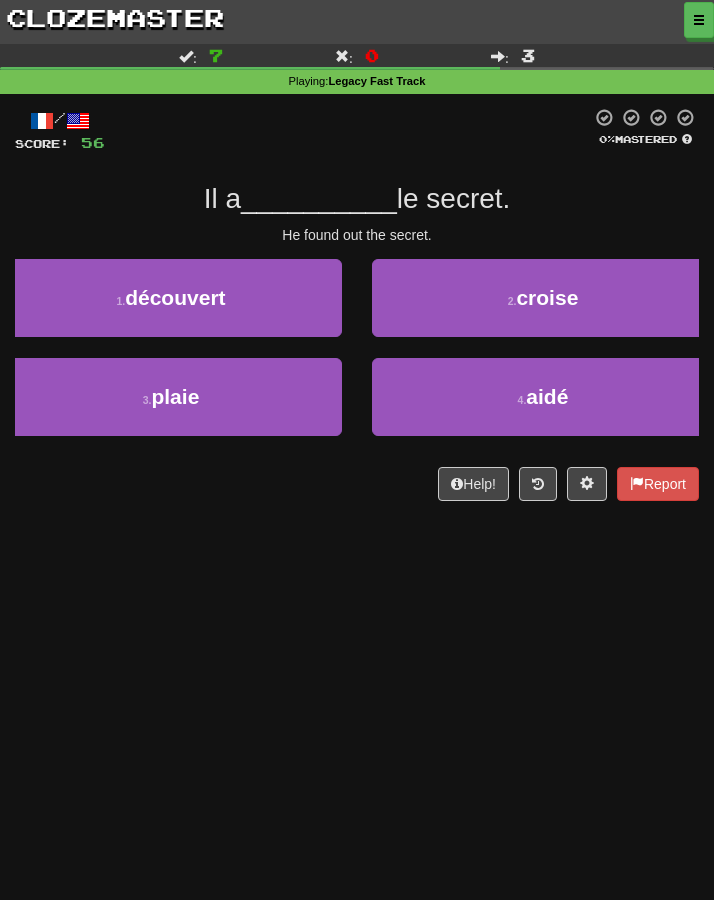 click on "Dashboard
Clozemaster
Kyneru
/
Toggle Dropdown
Dashboard
Leaderboard
Activity Feed
Notifications
Profile
Discussions
한국어
/
English
Streak:
0
Review:
33
Points Today: 0
Deutsch
/
English
Streak:
0
Review:
166
Points Today: 0
Français
/
English
Streak:
11
Review:
1,529
Points Today: 0
Hrvatski
/
English
Streak:
0
Review:
5
Points Today: 0
Italiano
/
English
Streak:
0
Review:
65
Points Today: 0
Magyar
/
English
Streak:
0
Review:
0
Points Today: 0
Māori
/
English
Streak:
0
Review:
1
Points Today: 0
Polski
/
English
0" at bounding box center [357, 450] 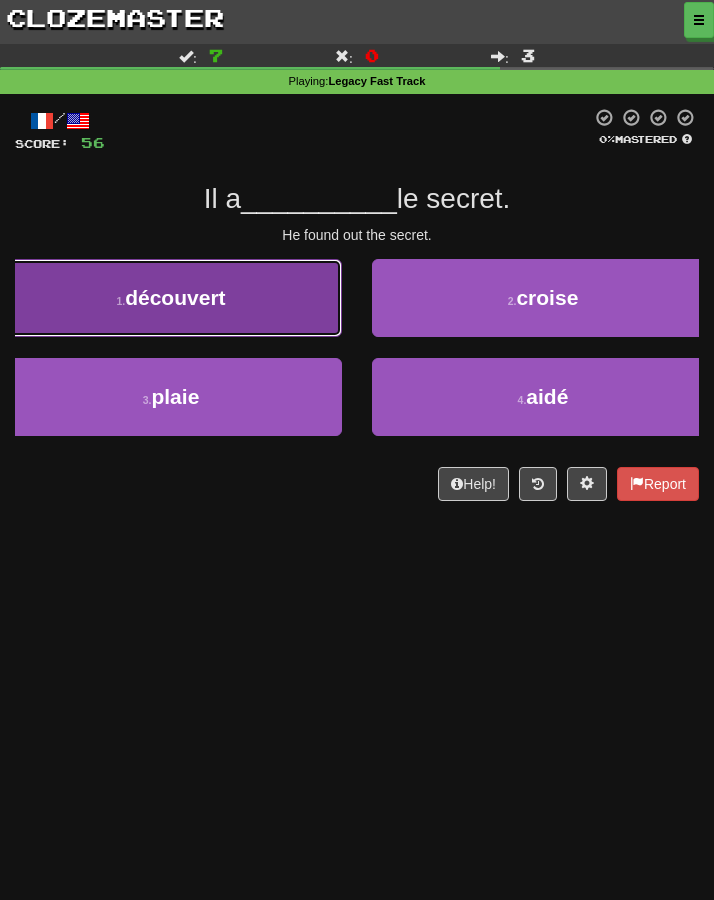 click on "[NUMBER] . découvert" at bounding box center (171, 298) 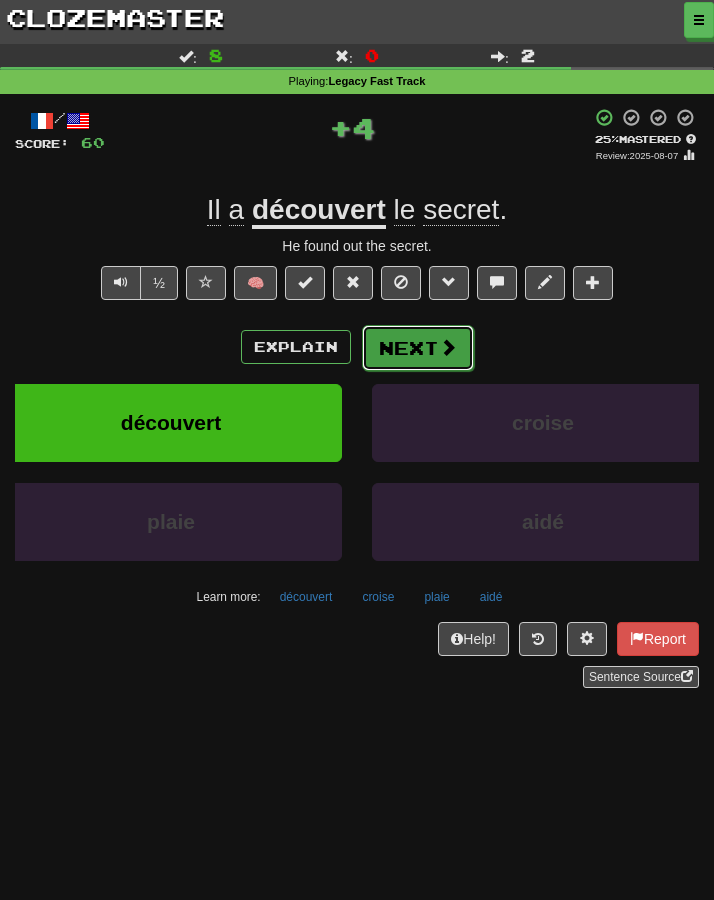 click on "Next" at bounding box center (418, 348) 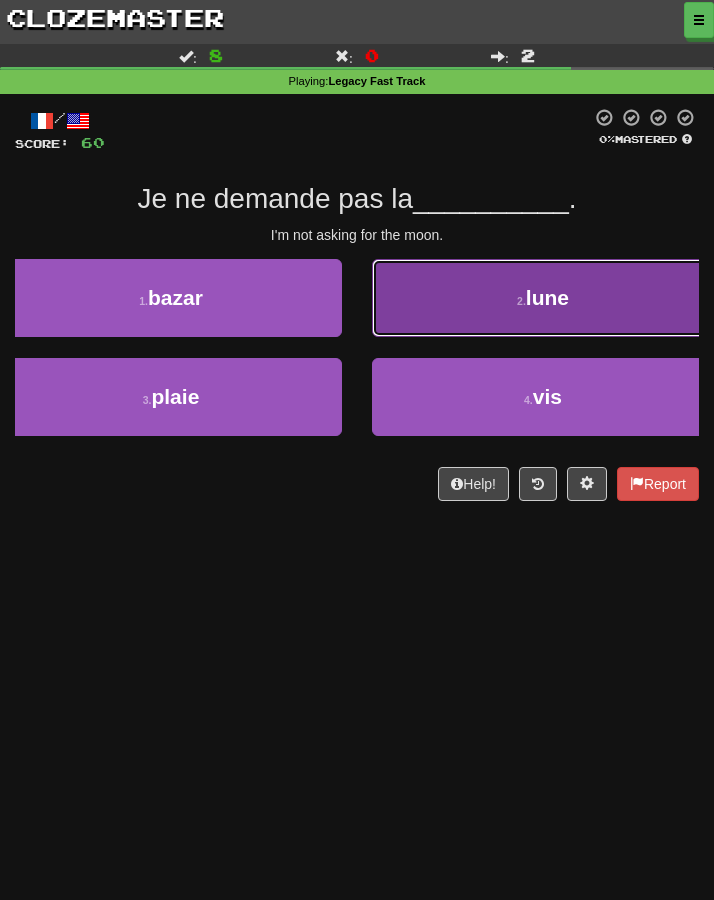 click on "2 .  lune" at bounding box center [543, 298] 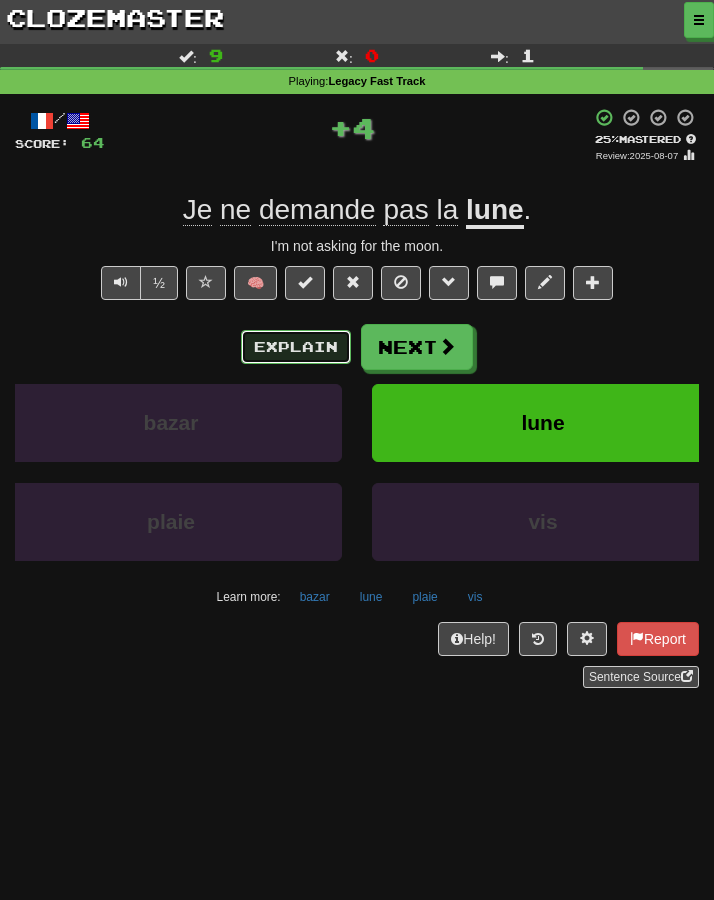 click on "Explain" at bounding box center (296, 347) 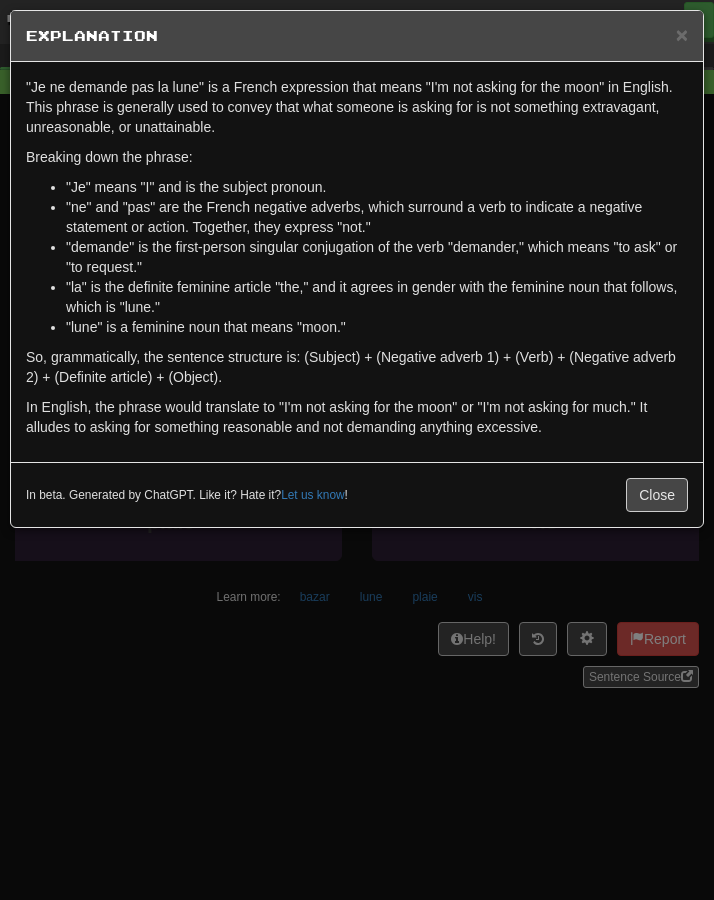 click on "× Explanation "Je ne demande pas la lune" is a French expression that means "I'm not asking for the moon" in English. This phrase is generally used to convey that what someone is asking for is not something extravagant, unreasonable, or unattainable.
Breaking down the phrase:
"Je" means "I" and is the subject pronoun.
"ne" and "pas" are the French negative adverbs, which surround a verb to indicate a negative statement or action. Together, they express "not."
"demande" is the first-person singular conjugation of the verb "demander," which means "to ask" or "to request."
"la" is the definite feminine article "the," and it agrees in gender with the feminine noun that follows, which is "lune."
"lune" is a feminine noun that means "moon."
So, grammatically, the sentence structure is: (Subject) + (Negative adverb 1) + (Verb) + (Negative adverb 2) + (Definite article) + (Object).
In beta. Generated by ChatGPT. Like it? Hate it? Let us know ! Close" at bounding box center (357, 450) 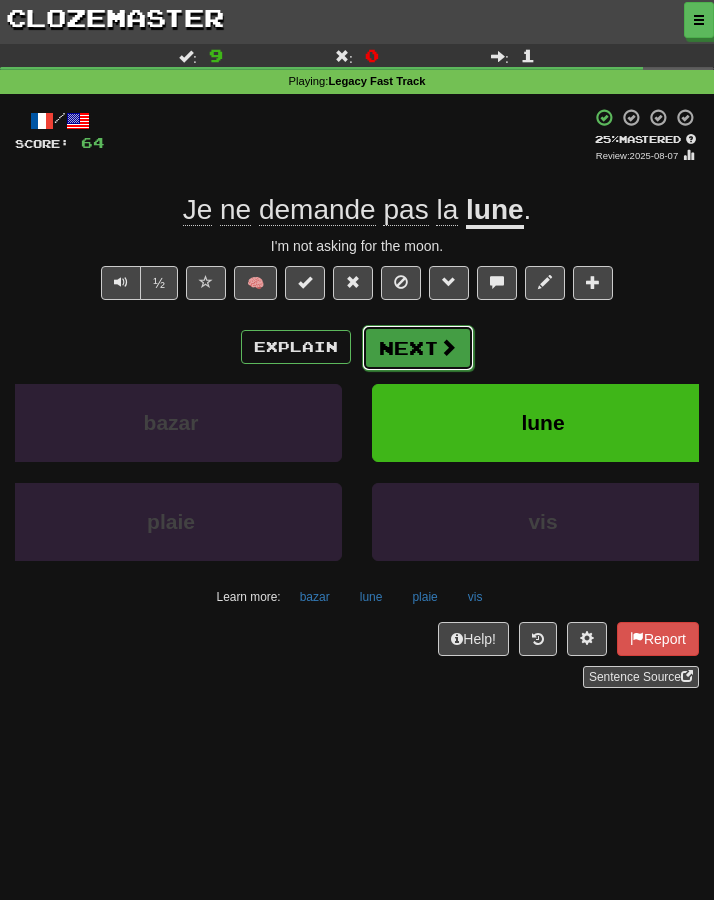 click at bounding box center (448, 347) 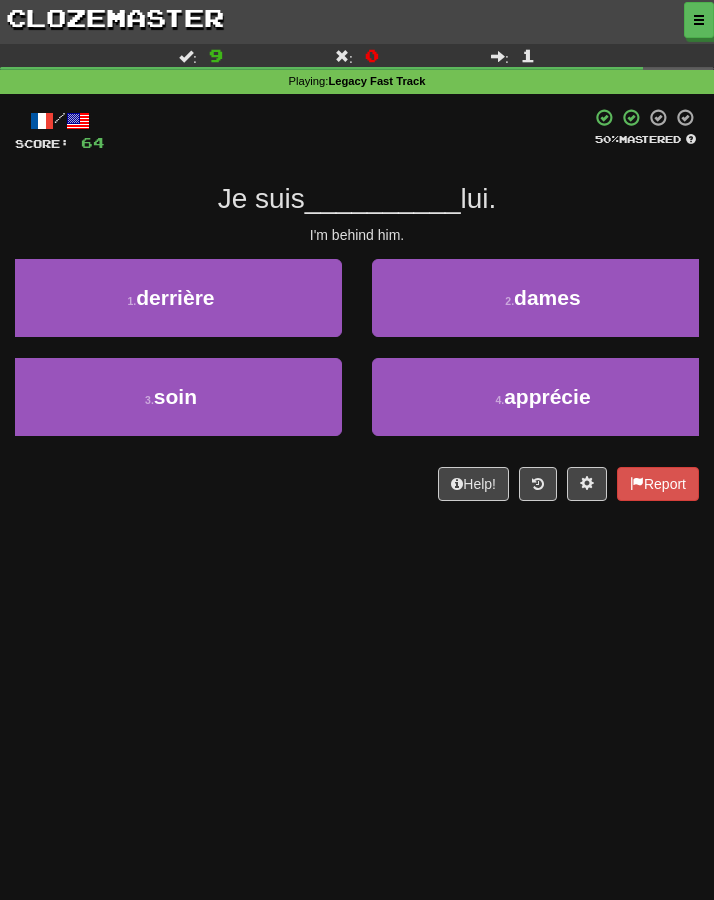 click on "Dashboard
Clozemaster
Kyneru
/
Toggle Dropdown
Dashboard
Leaderboard
Activity Feed
Notifications
Profile
Discussions
한국어
/
English
Streak:
0
Review:
33
Points Today: 0
Deutsch
/
English
Streak:
0
Review:
166
Points Today: 0
Français
/
English
Streak:
11
Review:
1,529
Points Today: 0
Hrvatski
/
English
Streak:
0
Review:
5
Points Today: 0
Italiano
/
English
Streak:
0
Review:
65
Points Today: 0
Magyar
/
English
Streak:
0
Review:
0
Points Today: 0
Māori
/
English
Streak:
0
Review:
1
Points Today: 0
Polski
/
English
0" at bounding box center [357, 450] 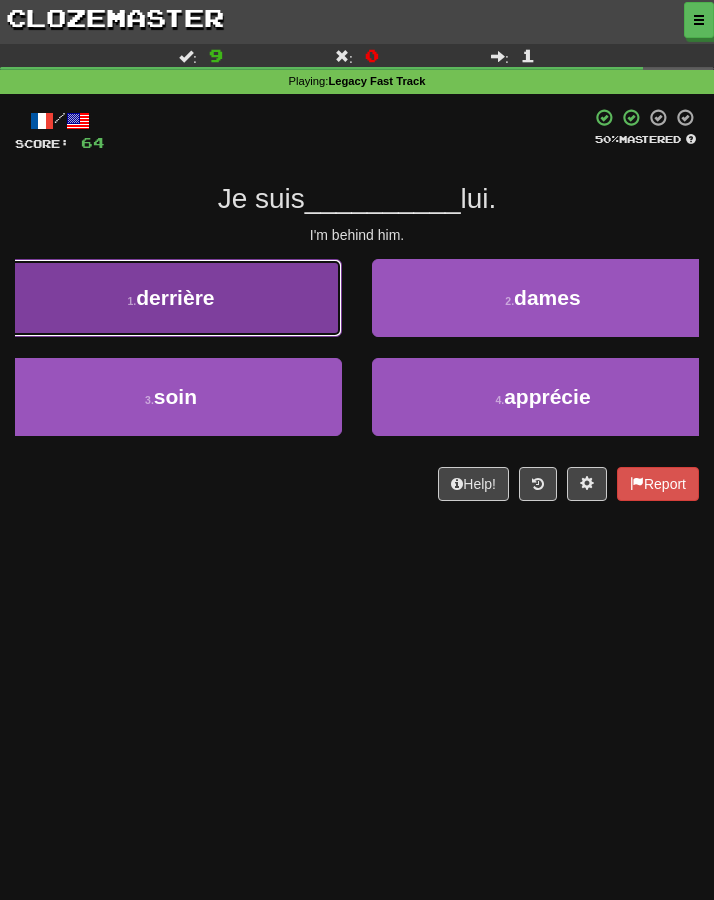 click on "1 .  derrière" at bounding box center [171, 298] 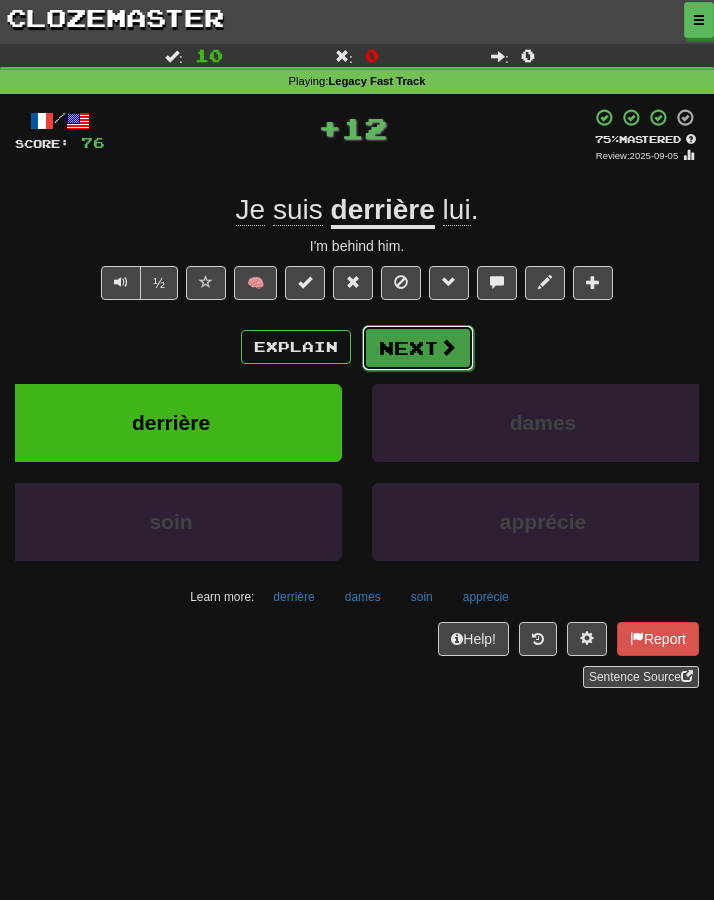 click on "Next" at bounding box center (418, 348) 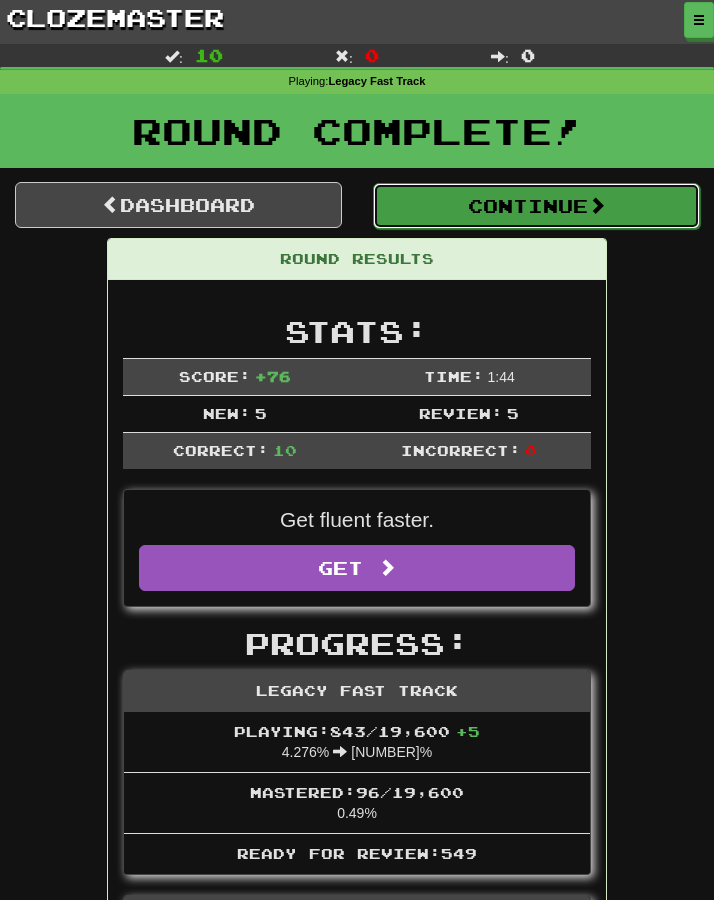 click on "Continue" at bounding box center (536, 206) 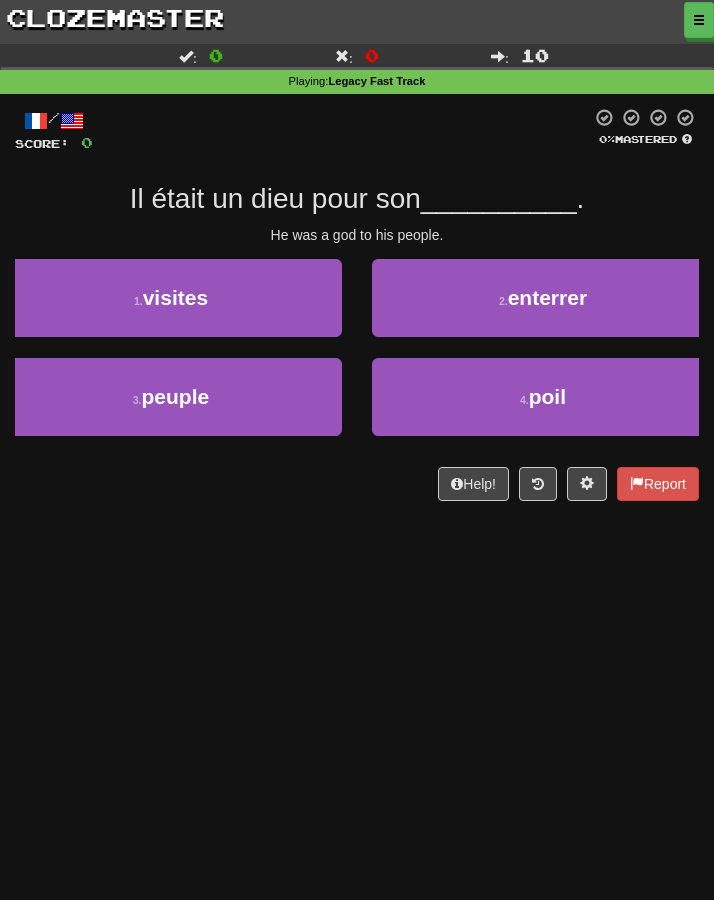 click on "Dashboard
Clozemaster
Kyneru
/
Toggle Dropdown
Dashboard
Leaderboard
Activity Feed
Notifications
Profile
Discussions
한국어
/
English
Streak:
0
Review:
33
Points Today: 0
Deutsch
/
English
Streak:
0
Review:
166
Points Today: 0
Français
/
English
Streak:
11
Review:
1,529
Points Today: 0
Hrvatski
/
English
Streak:
0
Review:
5
Points Today: 0
Italiano
/
English
Streak:
0
Review:
65
Points Today: 0
Magyar
/
English
Streak:
0
Review:
0
Points Today: 0
Māori
/
English
Streak:
0
Review:
1
Points Today: 0
Polski
/
English
0" at bounding box center (357, 450) 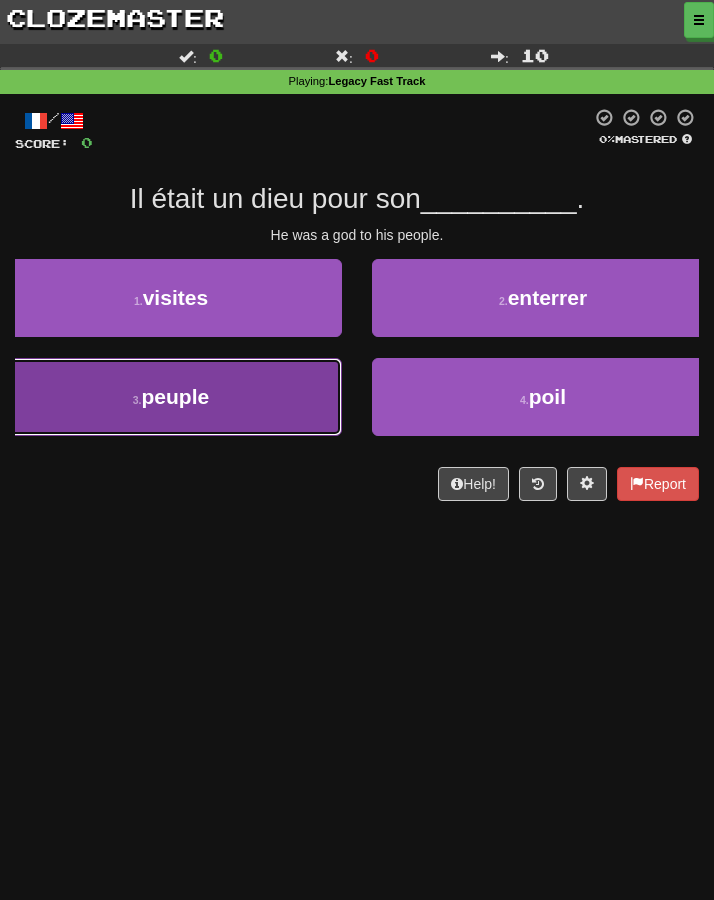 click on "3 .  peuple" at bounding box center (171, 397) 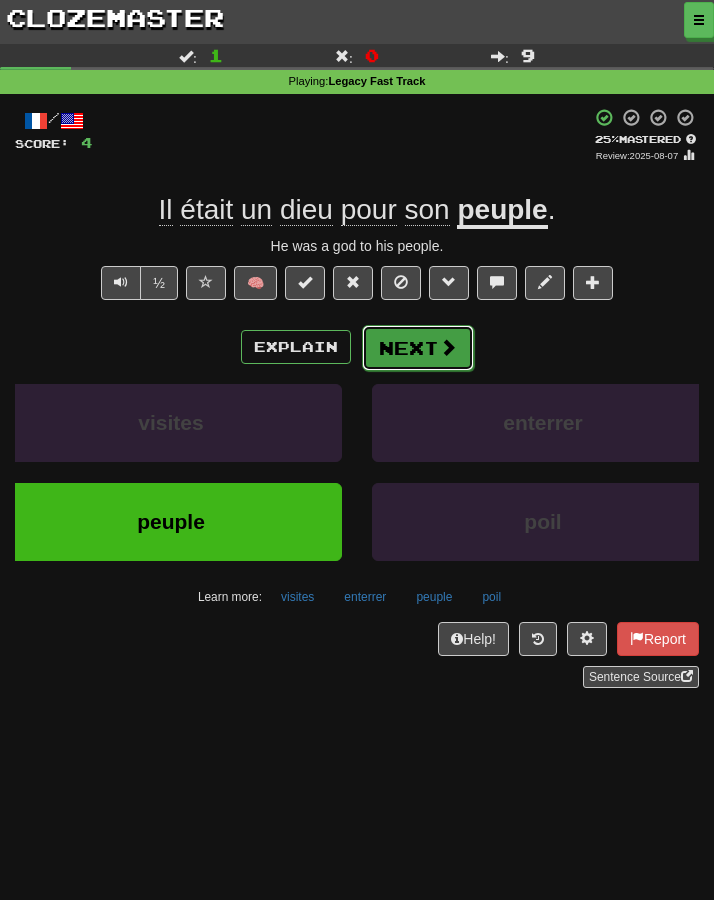 click on "Next" at bounding box center [418, 348] 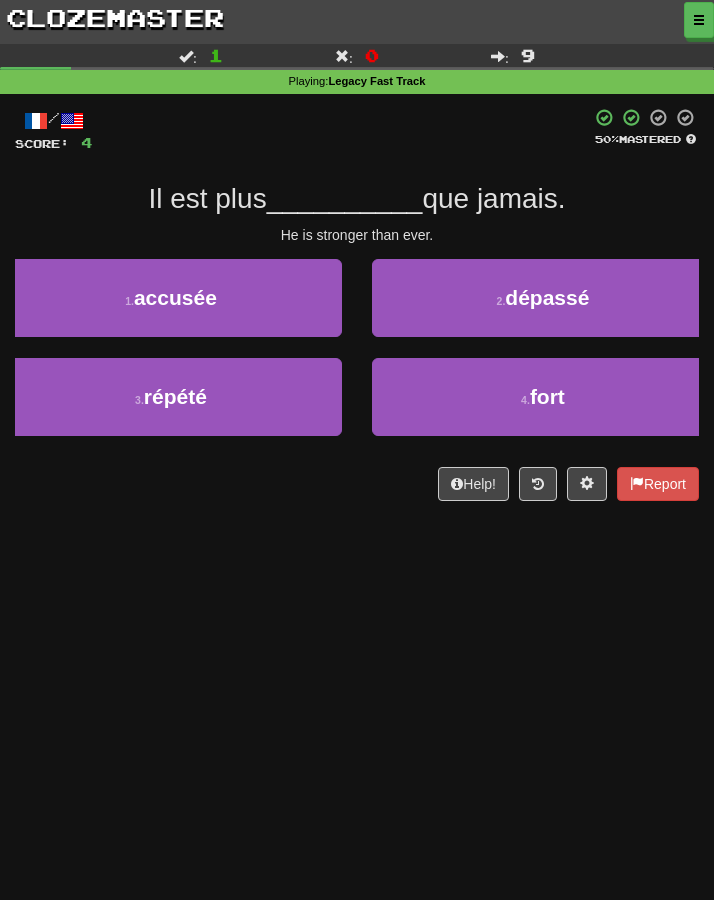click on "Dashboard
Clozemaster
Kyneru
/
Toggle Dropdown
Dashboard
Leaderboard
Activity Feed
Notifications
Profile
Discussions
한국어
/
English
Streak:
0
Review:
33
Points Today: 0
Deutsch
/
English
Streak:
0
Review:
166
Points Today: 0
Français
/
English
Streak:
11
Review:
1,529
Points Today: 0
Hrvatski
/
English
Streak:
0
Review:
5
Points Today: 0
Italiano
/
English
Streak:
0
Review:
65
Points Today: 0
Magyar
/
English
Streak:
0
Review:
0
Points Today: 0
Māori
/
English
Streak:
0
Review:
1
Points Today: 0
Polski
/
English
0" at bounding box center (357, 450) 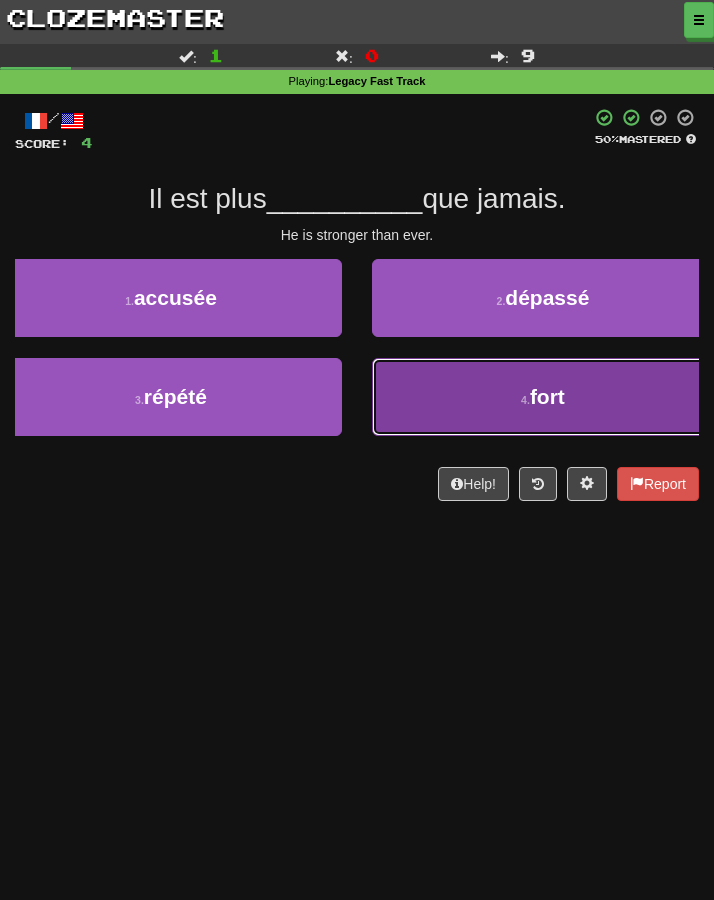 click on "4 .  fort" at bounding box center (543, 397) 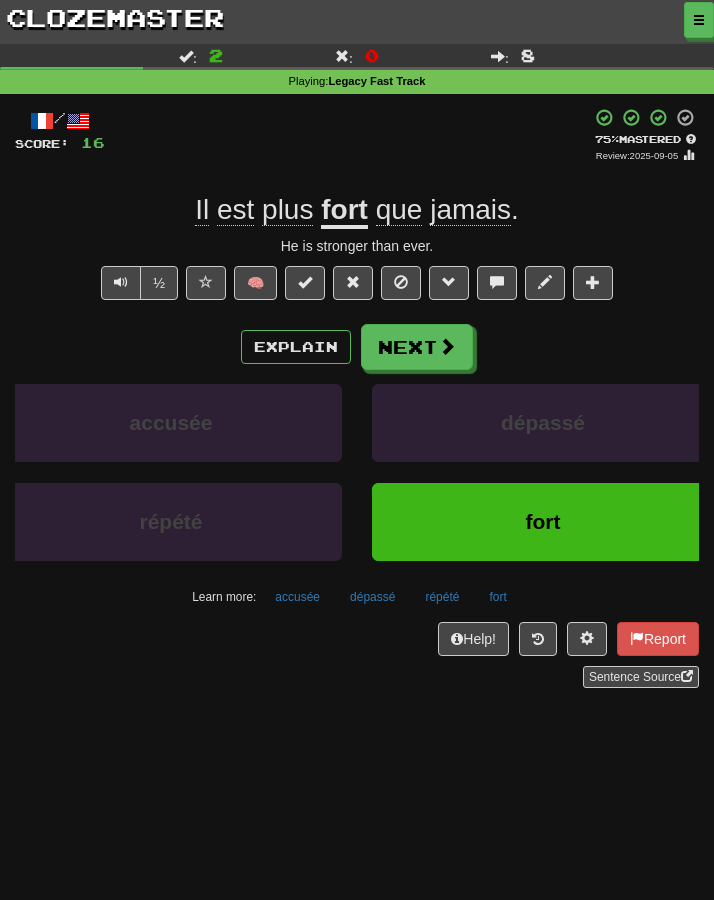 click on "Dashboard
Clozemaster
Kyneru
/
Toggle Dropdown
Dashboard
Leaderboard
Activity Feed
Notifications
Profile
Discussions
한국어
/
English
Streak:
0
Review:
33
Points Today: 0
Deutsch
/
English
Streak:
0
Review:
166
Points Today: 0
Français
/
English
Streak:
11
Review:
1,529
Points Today: 0
Hrvatski
/
English
Streak:
0
Review:
5
Points Today: 0
Italiano
/
English
Streak:
0
Review:
65
Points Today: 0
Magyar
/
English
Streak:
0
Review:
0
Points Today: 0
Māori
/
English
Streak:
0
Review:
1
Points Today: 0
Polski
/
English
0" at bounding box center [357, 450] 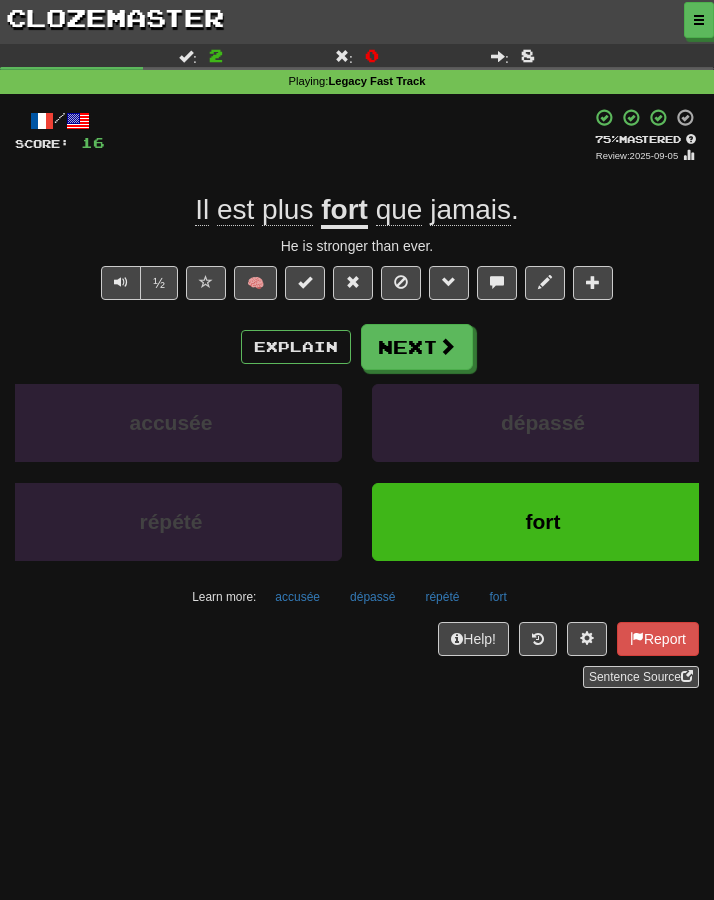 click on "Sentence Source" at bounding box center (357, 677) 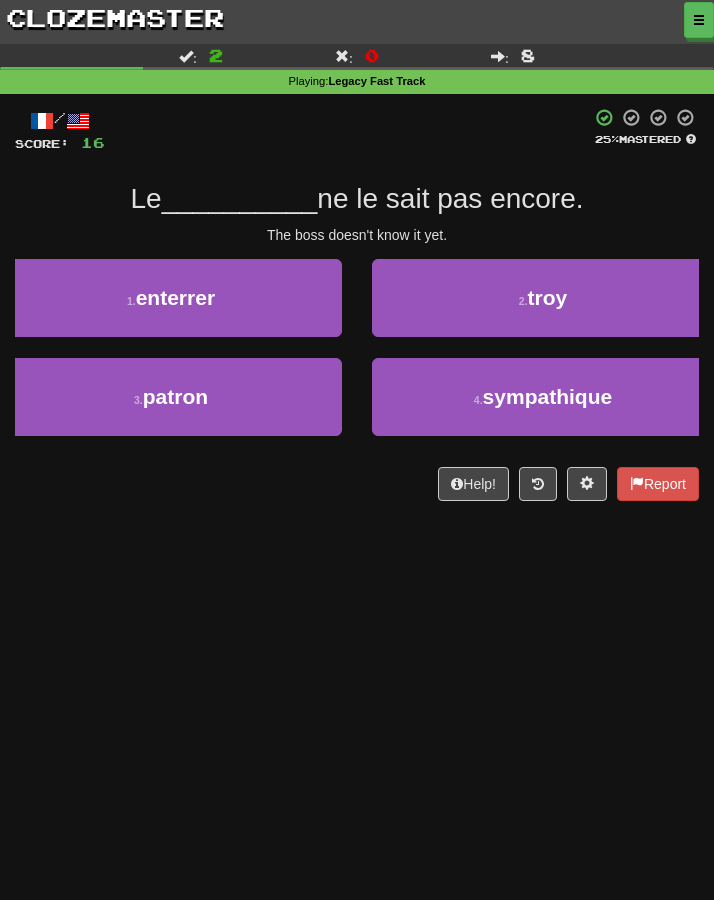 click on "Dashboard
Clozemaster
Kyneru
/
Toggle Dropdown
Dashboard
Leaderboard
Activity Feed
Notifications
Profile
Discussions
한국어
/
English
Streak:
0
Review:
33
Points Today: 0
Deutsch
/
English
Streak:
0
Review:
166
Points Today: 0
Français
/
English
Streak:
11
Review:
1,529
Points Today: 0
Hrvatski
/
English
Streak:
0
Review:
5
Points Today: 0
Italiano
/
English
Streak:
0
Review:
65
Points Today: 0
Magyar
/
English
Streak:
0
Review:
0
Points Today: 0
Māori
/
English
Streak:
0
Review:
1
Points Today: 0
Polski
/
English
0" at bounding box center (357, 450) 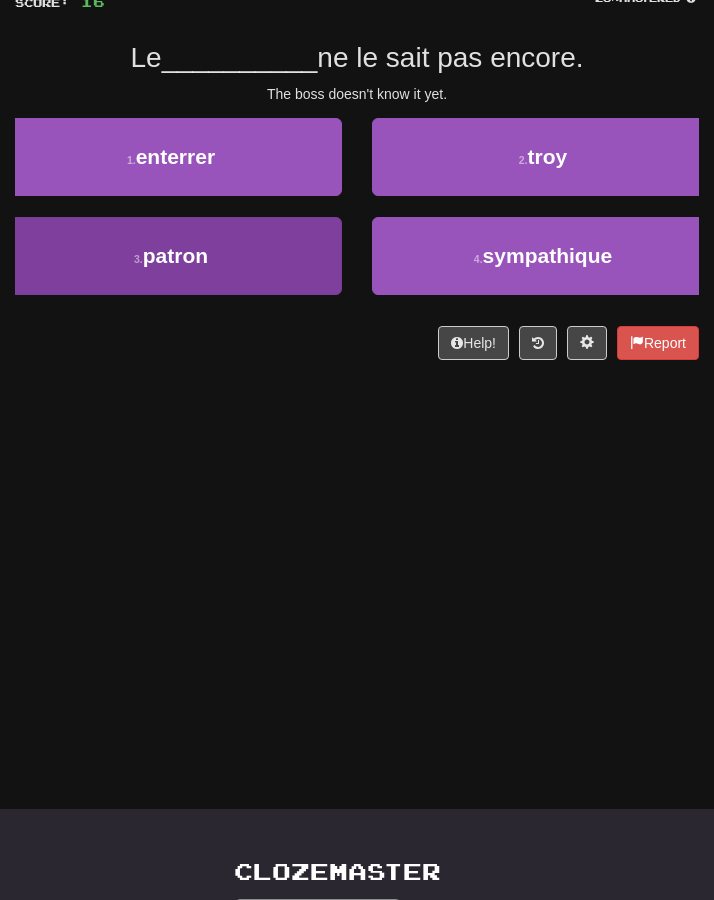 scroll, scrollTop: 0, scrollLeft: 0, axis: both 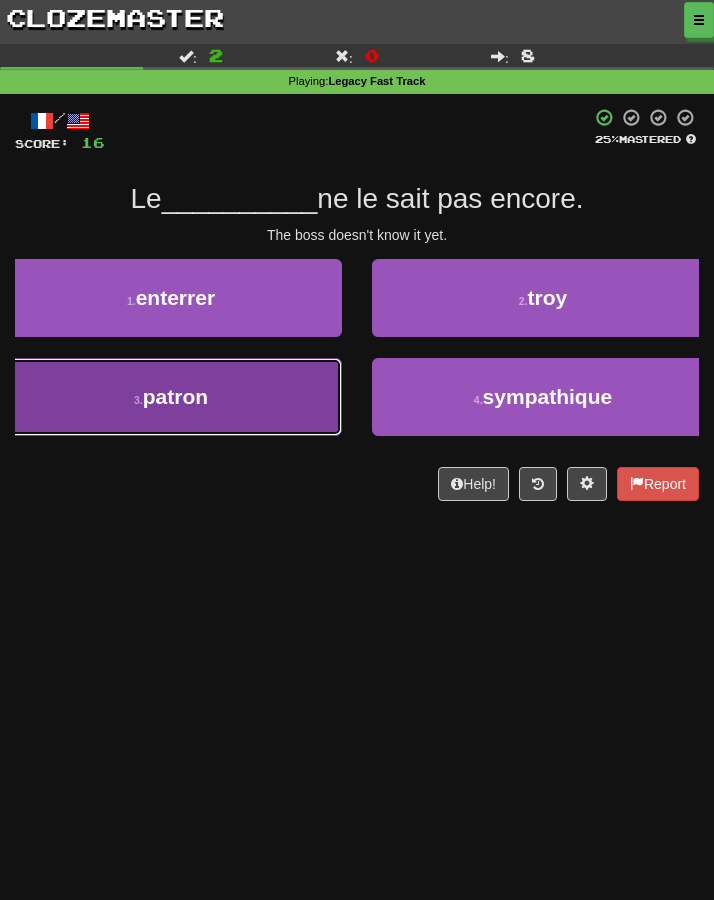 click on "3 .  patron" at bounding box center (171, 397) 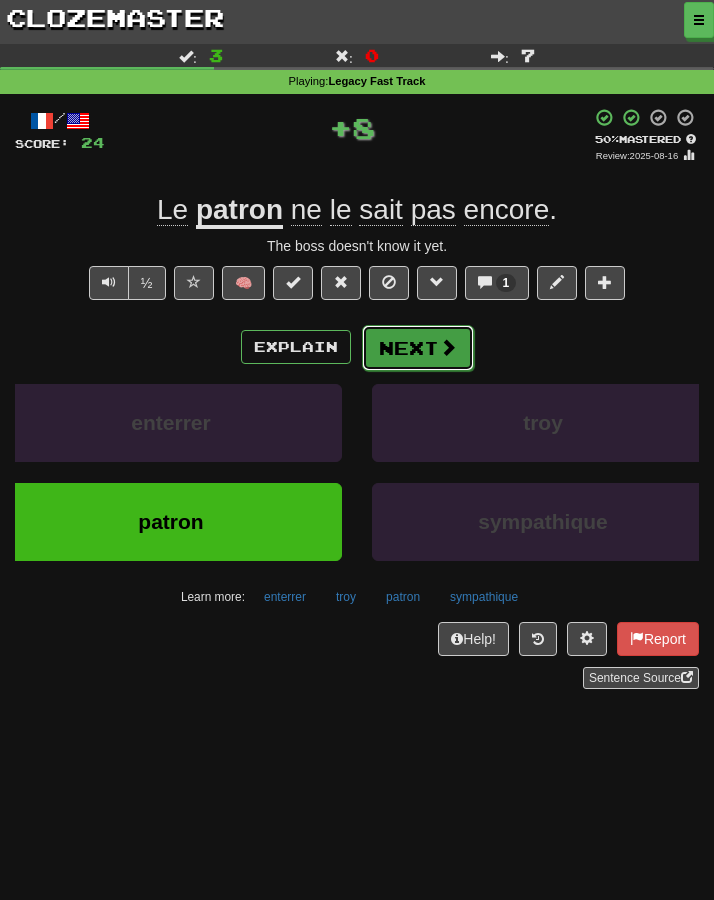 click on "Next" at bounding box center (418, 348) 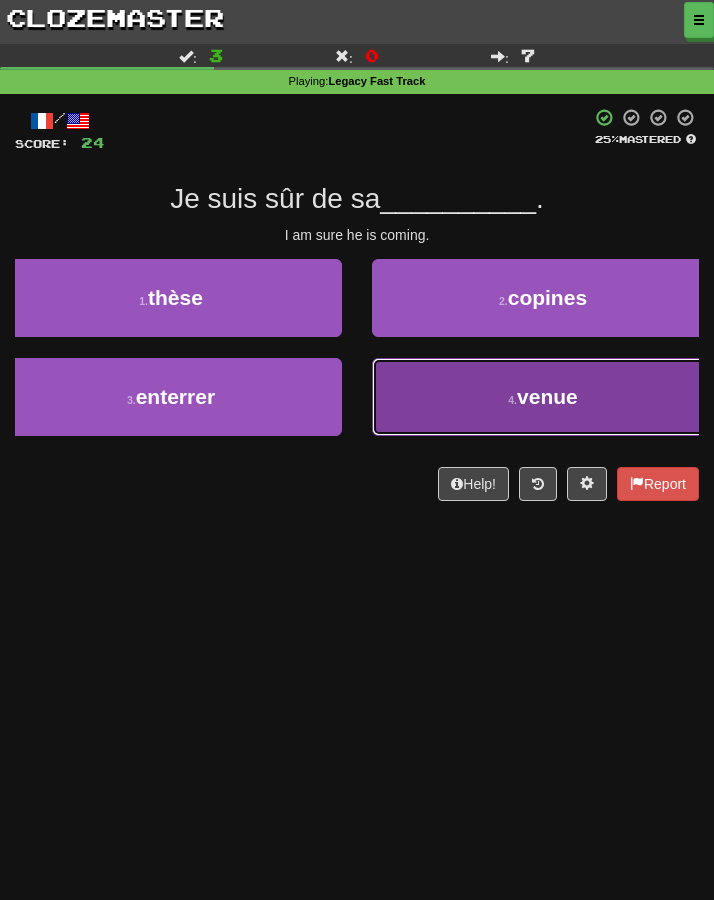 click on "4 .  venue" at bounding box center (543, 397) 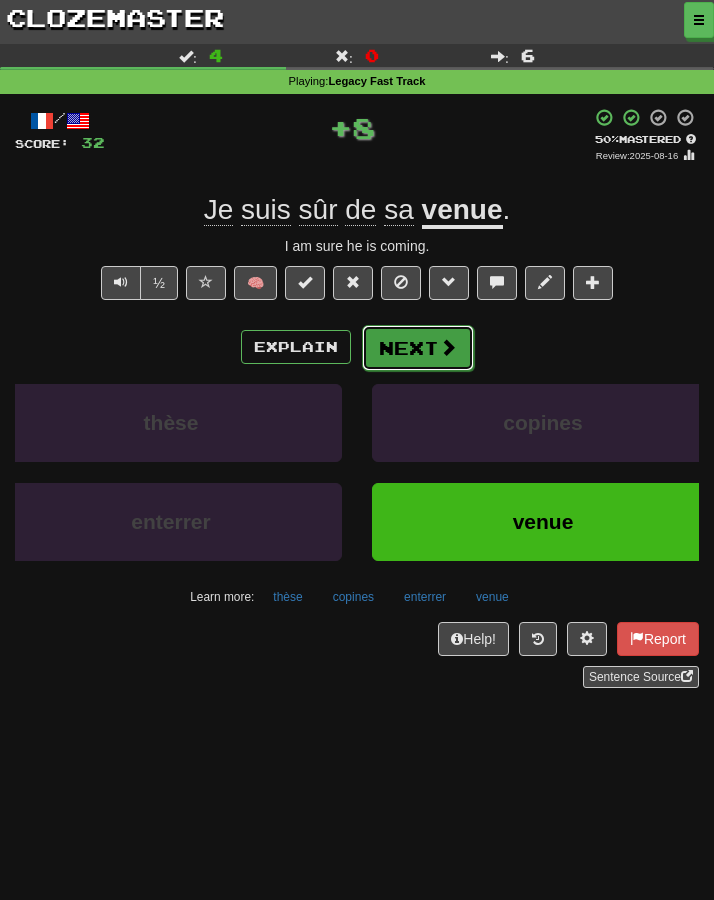 click on "Next" at bounding box center (418, 348) 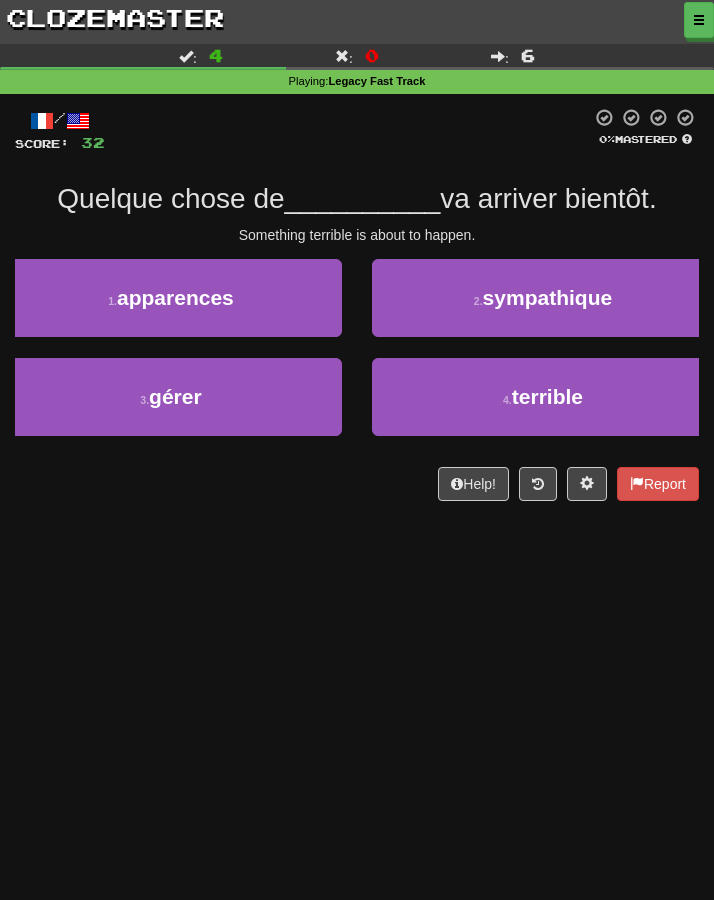 click on "Dashboard
Clozemaster
Kyneru
/
Toggle Dropdown
Dashboard
Leaderboard
Activity Feed
Notifications
Profile
Discussions
한국어
/
English
Streak:
0
Review:
33
Points Today: 0
Deutsch
/
English
Streak:
0
Review:
166
Points Today: 0
Français
/
English
Streak:
11
Review:
1,529
Points Today: 0
Hrvatski
/
English
Streak:
0
Review:
5
Points Today: 0
Italiano
/
English
Streak:
0
Review:
65
Points Today: 0
Magyar
/
English
Streak:
0
Review:
0
Points Today: 0
Māori
/
English
Streak:
0
Review:
1
Points Today: 0
Polski
/
English
0" at bounding box center [357, 450] 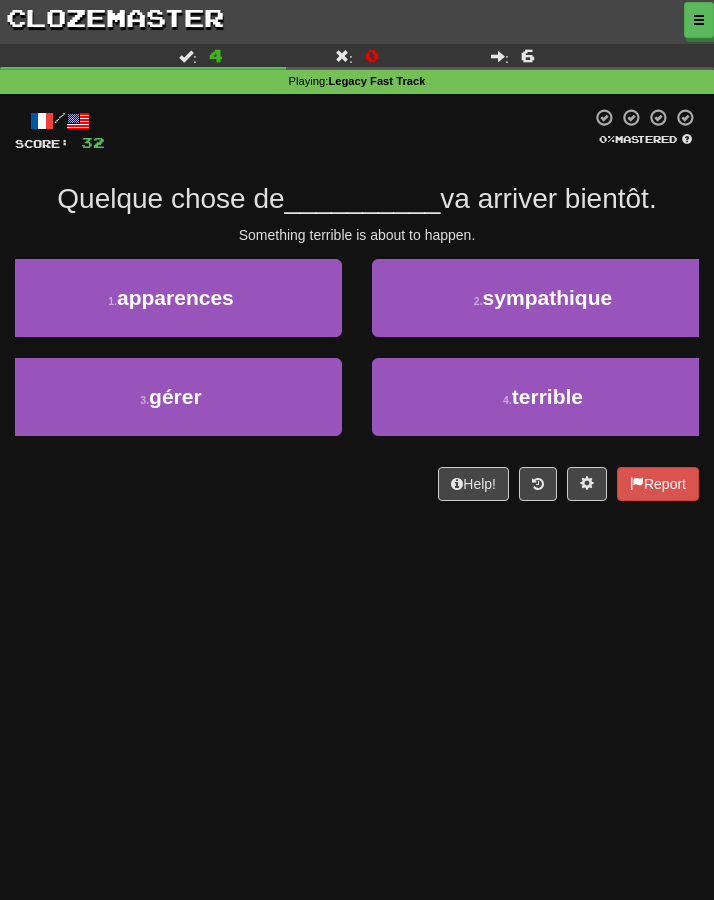 click on "Dashboard
Clozemaster
Kyneru
/
Toggle Dropdown
Dashboard
Leaderboard
Activity Feed
Notifications
Profile
Discussions
한국어
/
English
Streak:
0
Review:
33
Points Today: 0
Deutsch
/
English
Streak:
0
Review:
166
Points Today: 0
Français
/
English
Streak:
11
Review:
1,529
Points Today: 0
Hrvatski
/
English
Streak:
0
Review:
5
Points Today: 0
Italiano
/
English
Streak:
0
Review:
65
Points Today: 0
Magyar
/
English
Streak:
0
Review:
0
Points Today: 0
Māori
/
English
Streak:
0
Review:
1
Points Today: 0
Polski
/
English
0" at bounding box center [357, 450] 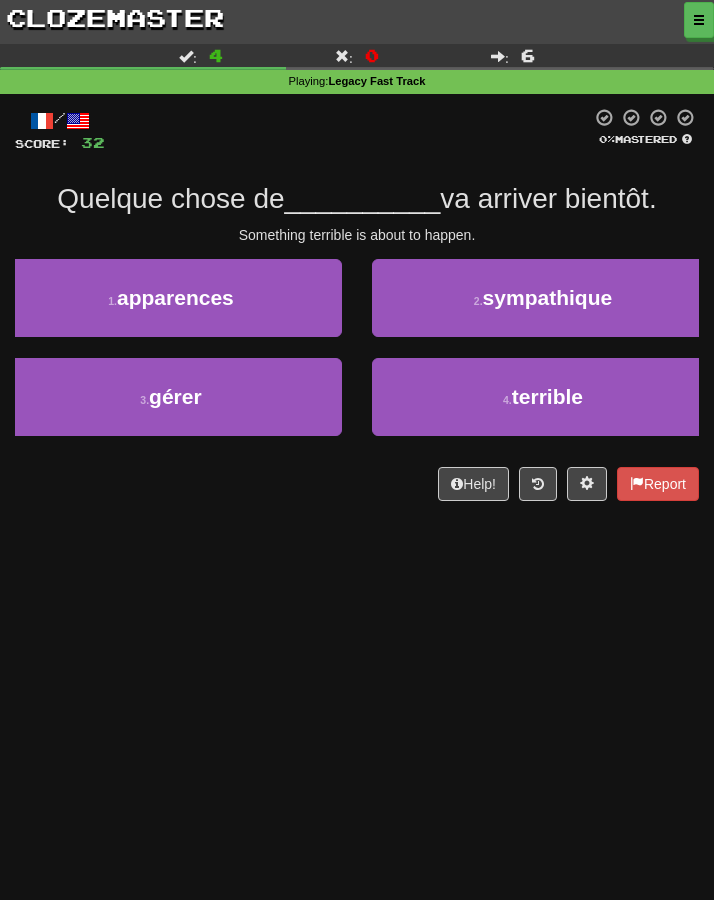 click on "Dashboard
Clozemaster
Kyneru
/
Toggle Dropdown
Dashboard
Leaderboard
Activity Feed
Notifications
Profile
Discussions
한국어
/
English
Streak:
0
Review:
33
Points Today: 0
Deutsch
/
English
Streak:
0
Review:
166
Points Today: 0
Français
/
English
Streak:
11
Review:
1,529
Points Today: 0
Hrvatski
/
English
Streak:
0
Review:
5
Points Today: 0
Italiano
/
English
Streak:
0
Review:
65
Points Today: 0
Magyar
/
English
Streak:
0
Review:
0
Points Today: 0
Māori
/
English
Streak:
0
Review:
1
Points Today: 0
Polski
/
English
0" at bounding box center (357, 450) 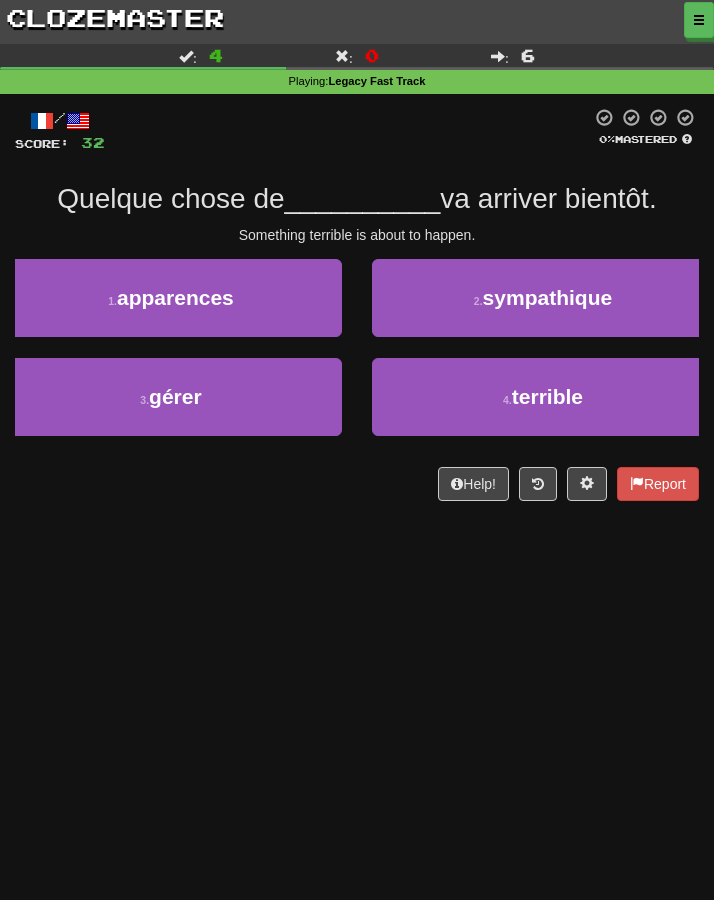click on "Dashboard
Clozemaster
Kyneru
/
Toggle Dropdown
Dashboard
Leaderboard
Activity Feed
Notifications
Profile
Discussions
한국어
/
English
Streak:
0
Review:
33
Points Today: 0
Deutsch
/
English
Streak:
0
Review:
166
Points Today: 0
Français
/
English
Streak:
11
Review:
1,529
Points Today: 0
Hrvatski
/
English
Streak:
0
Review:
5
Points Today: 0
Italiano
/
English
Streak:
0
Review:
65
Points Today: 0
Magyar
/
English
Streak:
0
Review:
0
Points Today: 0
Māori
/
English
Streak:
0
Review:
1
Points Today: 0
Polski
/
English
0" at bounding box center (357, 450) 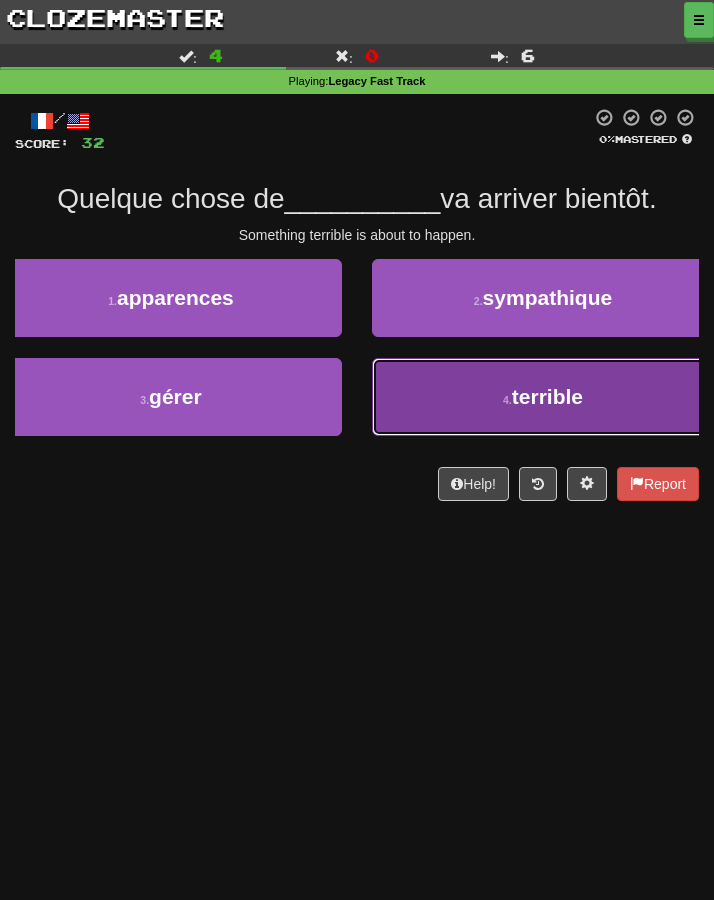click on "4 .  terrible" at bounding box center [543, 397] 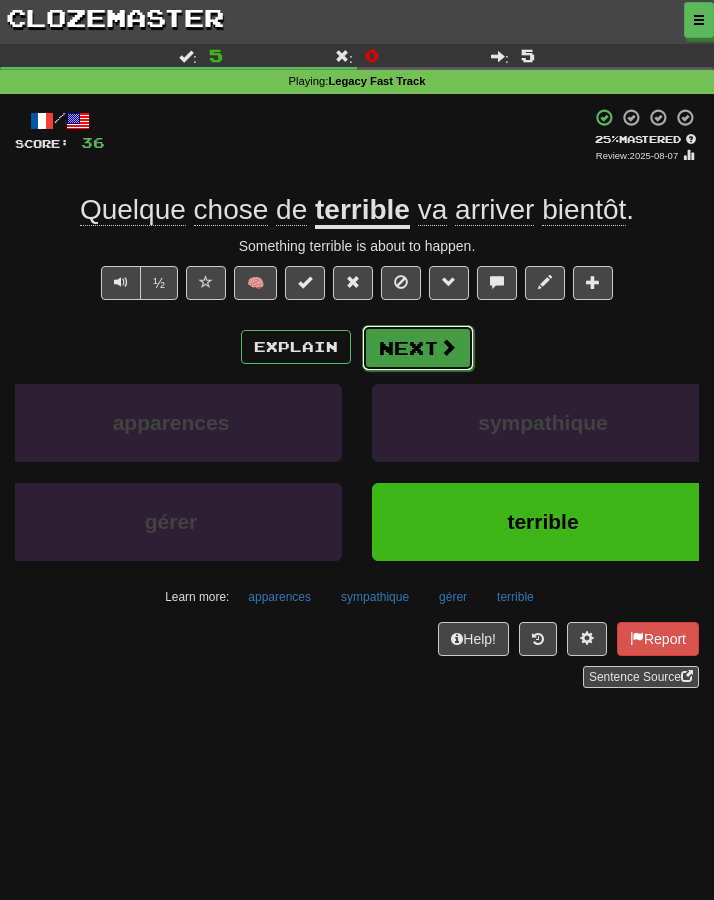 click on "Next" at bounding box center [418, 348] 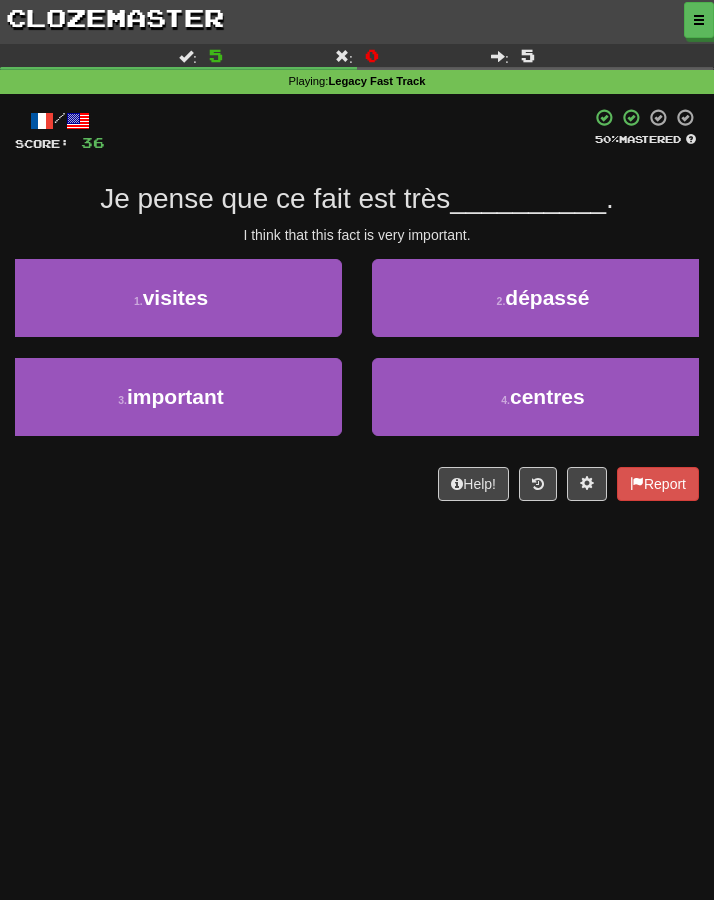 click on "Dashboard
Clozemaster
Kyneru
/
Toggle Dropdown
Dashboard
Leaderboard
Activity Feed
Notifications
Profile
Discussions
한국어
/
English
Streak:
0
Review:
33
Points Today: 0
Deutsch
/
English
Streak:
0
Review:
166
Points Today: 0
Français
/
English
Streak:
11
Review:
1,529
Points Today: 0
Hrvatski
/
English
Streak:
0
Review:
5
Points Today: 0
Italiano
/
English
Streak:
0
Review:
65
Points Today: 0
Magyar
/
English
Streak:
0
Review:
0
Points Today: 0
Māori
/
English
Streak:
0
Review:
1
Points Today: 0
Polski
/
English
0" at bounding box center (357, 450) 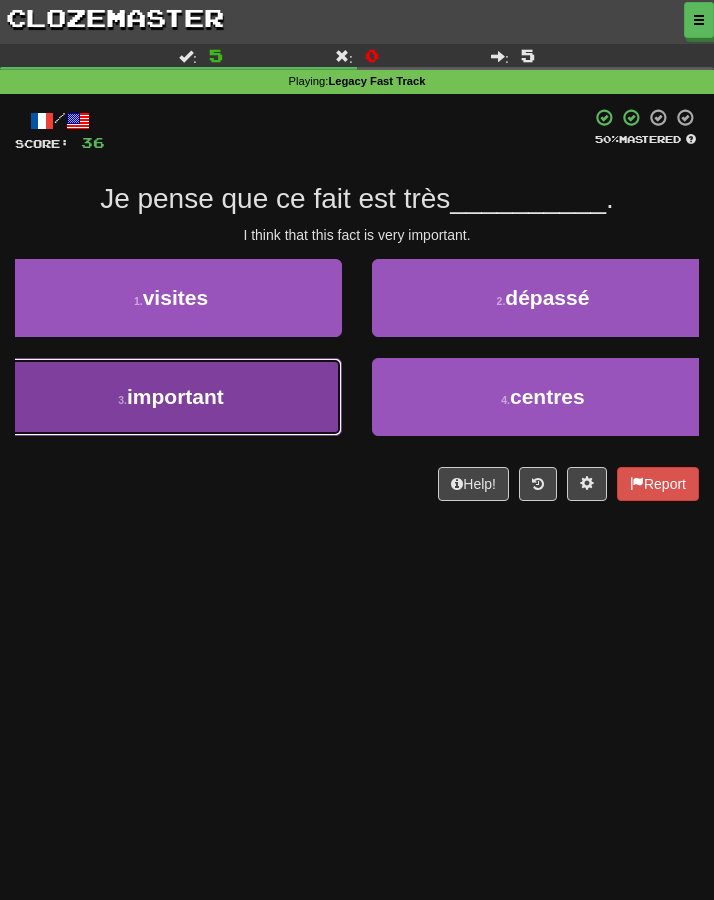 click on "3 . important" at bounding box center (171, 397) 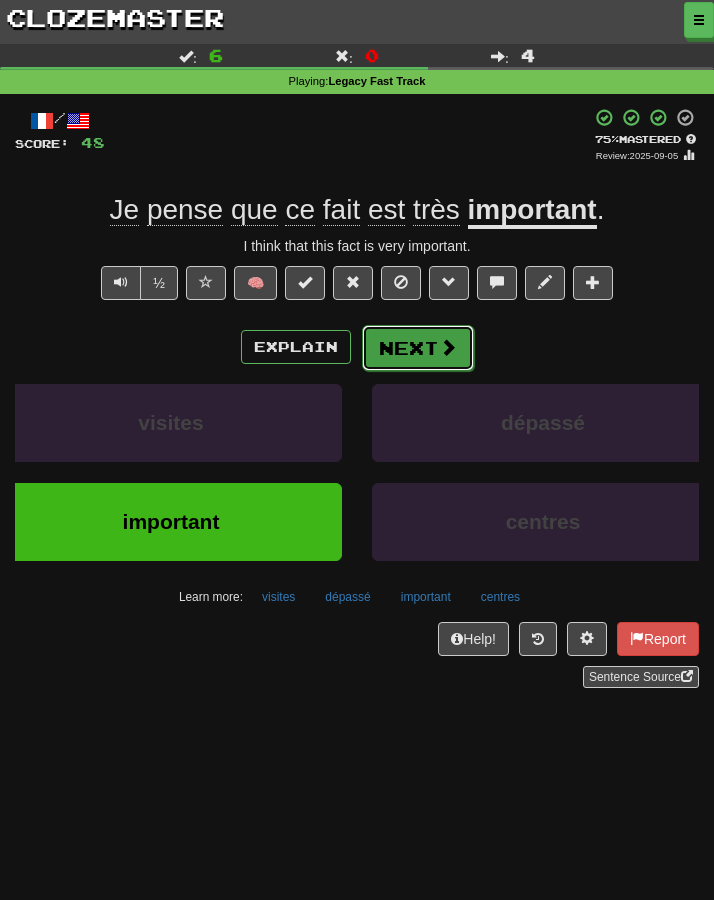 click on "Next" at bounding box center [418, 348] 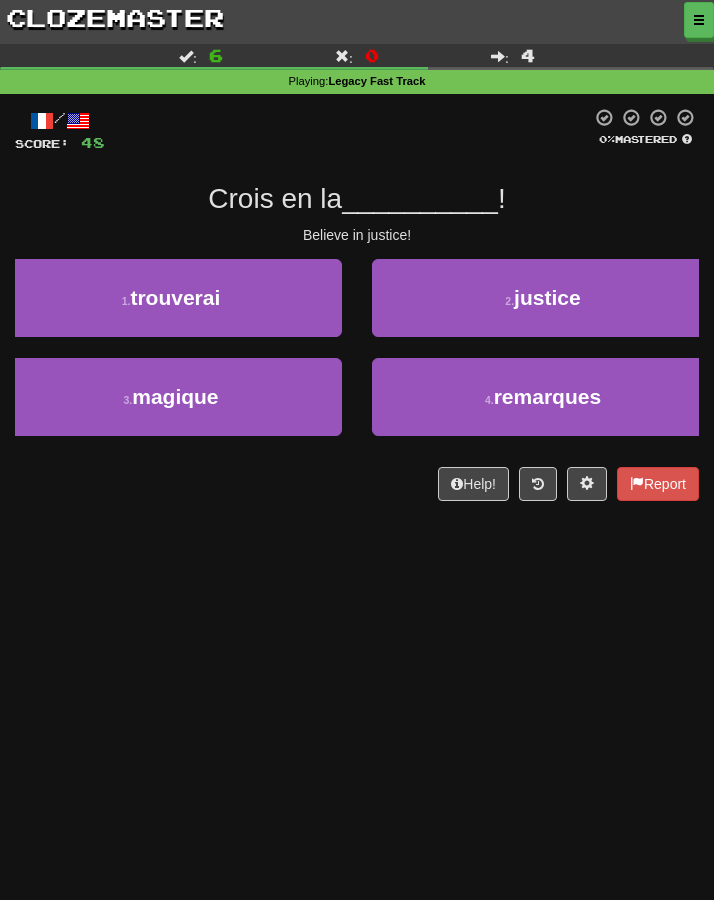 click on "Dashboard
Clozemaster
Kyneru
/
Toggle Dropdown
Dashboard
Leaderboard
Activity Feed
Notifications
Profile
Discussions
한국어
/
English
Streak:
0
Review:
33
Points Today: 0
Deutsch
/
English
Streak:
0
Review:
166
Points Today: 0
Français
/
English
Streak:
11
Review:
1,529
Points Today: 0
Hrvatski
/
English
Streak:
0
Review:
5
Points Today: 0
Italiano
/
English
Streak:
0
Review:
65
Points Today: 0
Magyar
/
English
Streak:
0
Review:
0
Points Today: 0
Māori
/
English
Streak:
0
Review:
1
Points Today: 0
Polski
/
English
0" at bounding box center [357, 450] 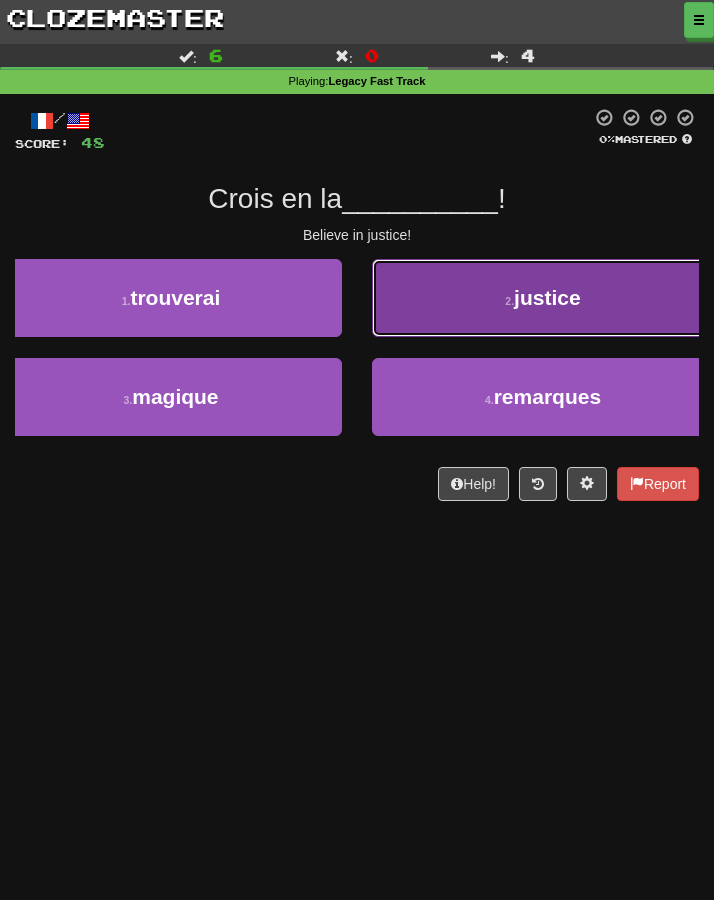 click on "justice" at bounding box center (547, 297) 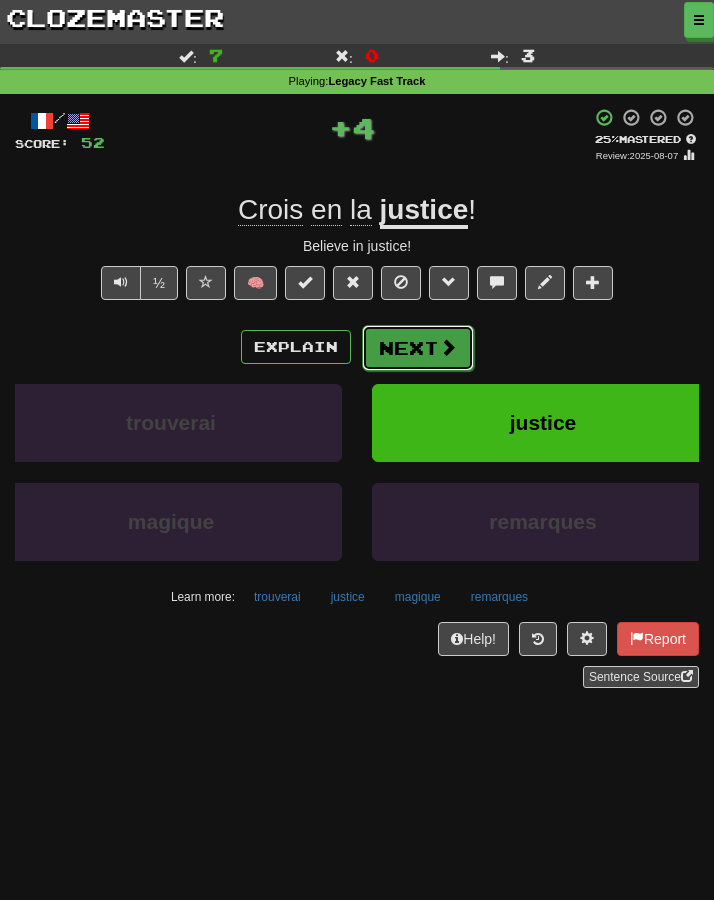 click on "Next" at bounding box center [418, 348] 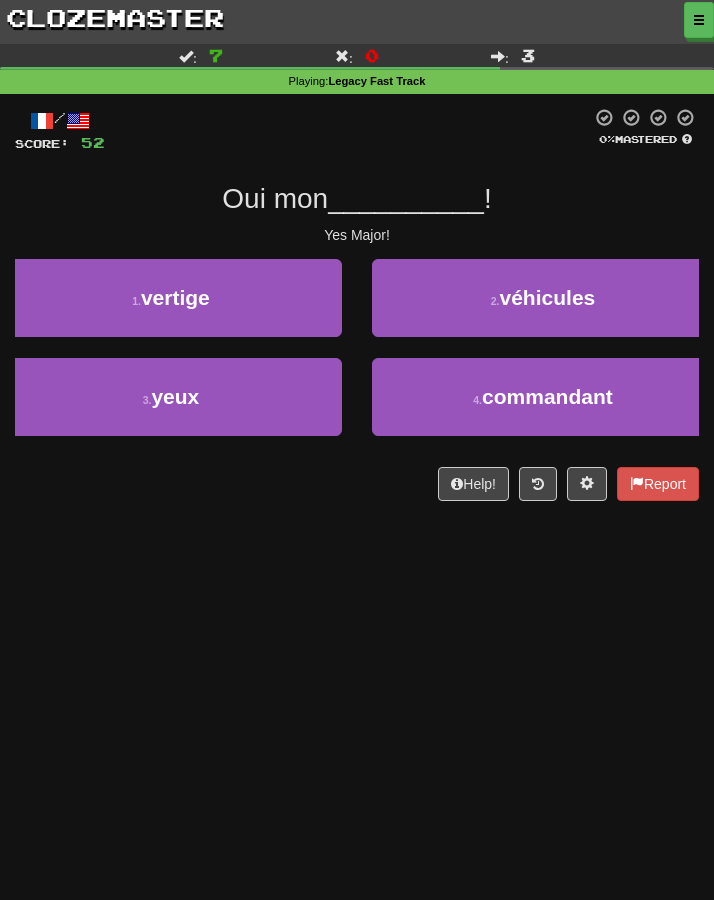 click on "Dashboard
Clozemaster
Kyneru
/
Toggle Dropdown
Dashboard
Leaderboard
Activity Feed
Notifications
Profile
Discussions
한국어
/
English
Streak:
0
Review:
33
Points Today: 0
Deutsch
/
English
Streak:
0
Review:
166
Points Today: 0
Français
/
English
Streak:
11
Review:
1,529
Points Today: 0
Hrvatski
/
English
Streak:
0
Review:
5
Points Today: 0
Italiano
/
English
Streak:
0
Review:
65
Points Today: 0
Magyar
/
English
Streak:
0
Review:
0
Points Today: 0
Māori
/
English
Streak:
0
Review:
1
Points Today: 0
Polski
/
English
0" at bounding box center (357, 450) 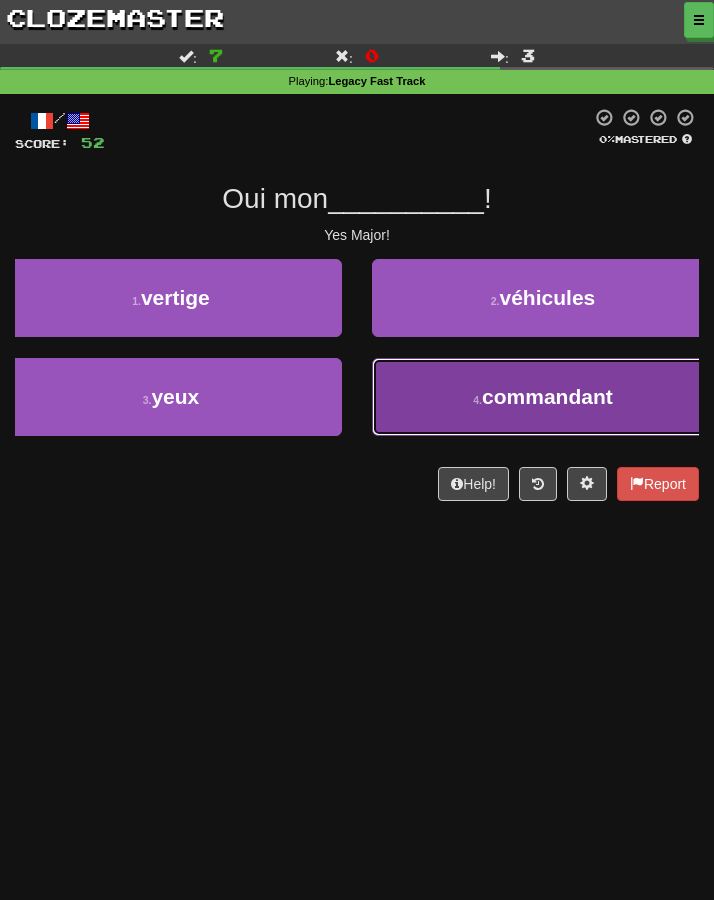 click on "4 . commandant" at bounding box center (543, 397) 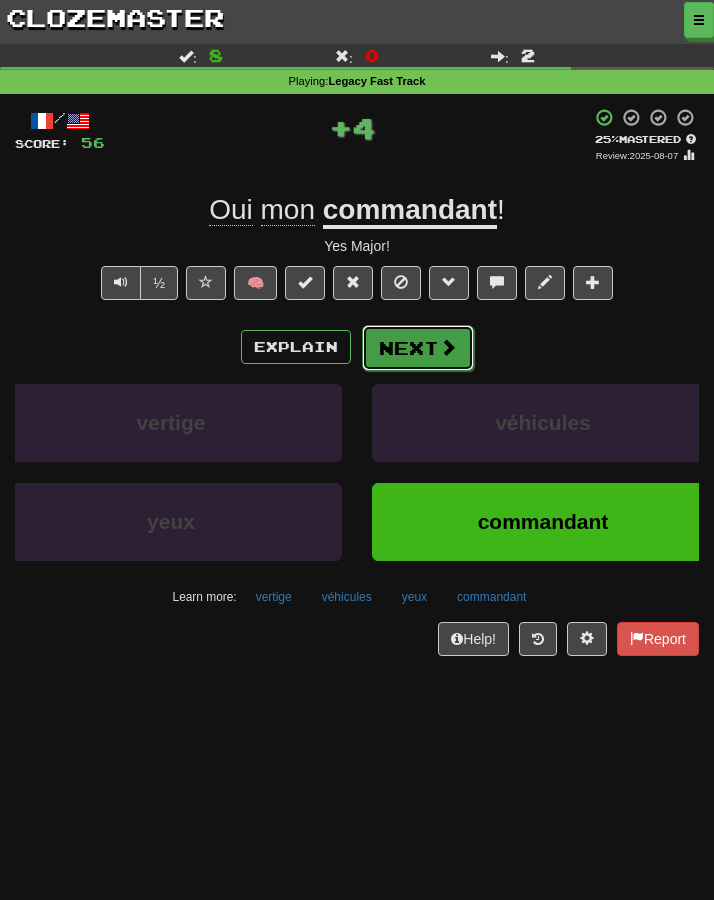 click on "Next" at bounding box center (418, 348) 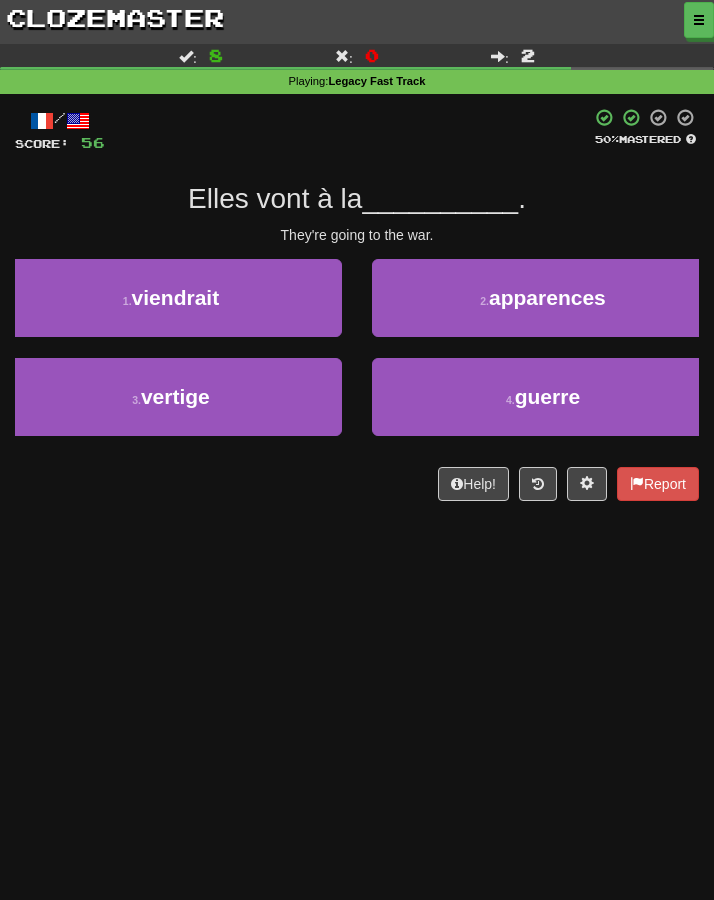 click on "Dashboard
Clozemaster
Kyneru
/
Toggle Dropdown
Dashboard
Leaderboard
Activity Feed
Notifications
Profile
Discussions
한국어
/
English
Streak:
0
Review:
33
Points Today: 0
Deutsch
/
English
Streak:
0
Review:
166
Points Today: 0
Français
/
English
Streak:
11
Review:
1,529
Points Today: 0
Hrvatski
/
English
Streak:
0
Review:
5
Points Today: 0
Italiano
/
English
Streak:
0
Review:
65
Points Today: 0
Magyar
/
English
Streak:
0
Review:
0
Points Today: 0
Māori
/
English
Streak:
0
Review:
1
Points Today: 0
Polski
/
English
0" at bounding box center (357, 450) 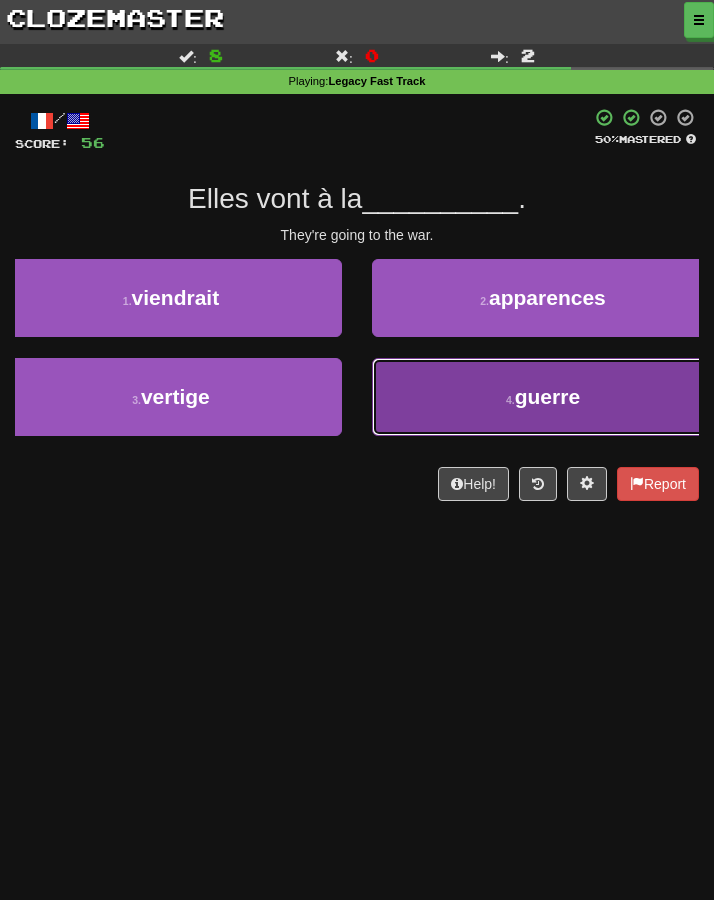 click on "4 .  guerre" at bounding box center (543, 397) 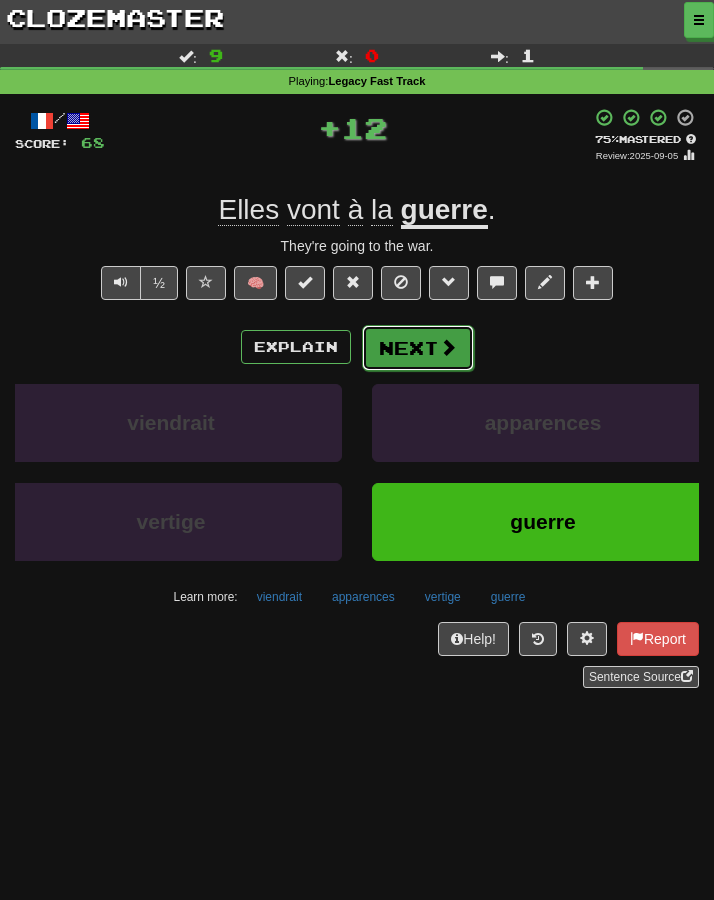 click on "Next" at bounding box center [418, 348] 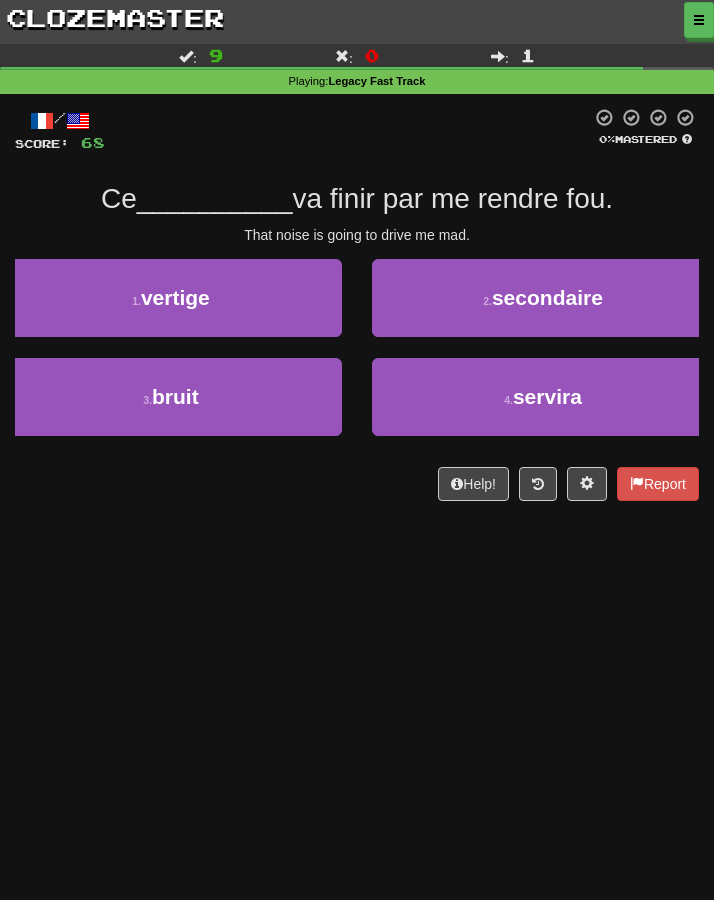 click on "Dashboard
Clozemaster
Kyneru
/
Toggle Dropdown
Dashboard
Leaderboard
Activity Feed
Notifications
Profile
Discussions
한국어
/
English
Streak:
0
Review:
33
Points Today: 0
Deutsch
/
English
Streak:
0
Review:
166
Points Today: 0
Français
/
English
Streak:
11
Review:
1,529
Points Today: 0
Hrvatski
/
English
Streak:
0
Review:
5
Points Today: 0
Italiano
/
English
Streak:
0
Review:
65
Points Today: 0
Magyar
/
English
Streak:
0
Review:
0
Points Today: 0
Māori
/
English
Streak:
0
Review:
1
Points Today: 0
Polski
/
English
0" at bounding box center [357, 450] 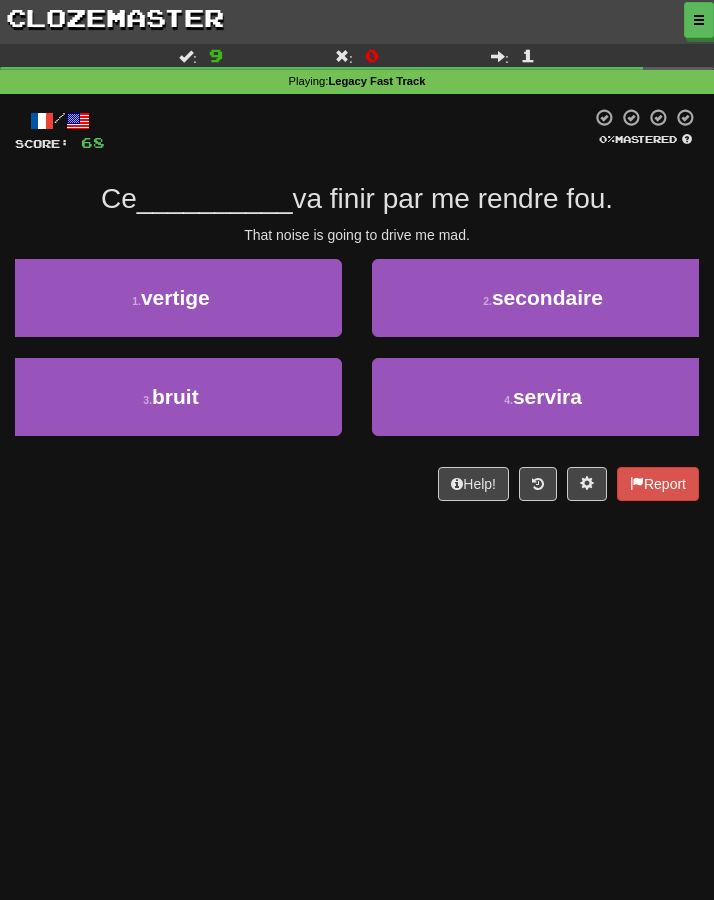 click on "/ Score: [NUMBER] % Mastered Ce __________ va finir par me rendre fou. That noise is going to drive me mad. 1 . vertige 2 . secondaire 3 . bruit 4 . servira Help! Report" at bounding box center (357, 311) 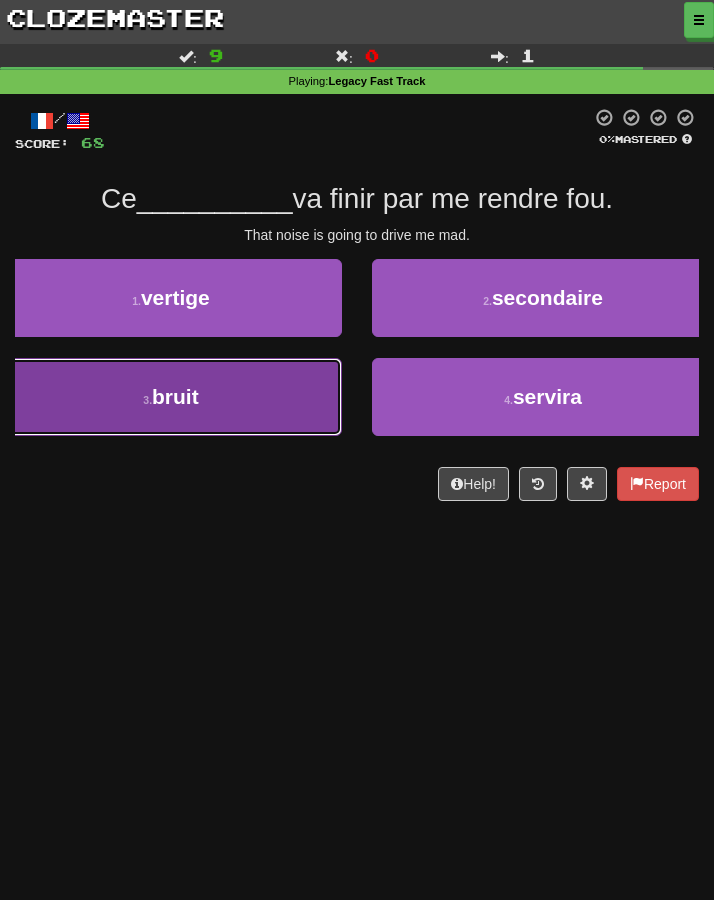 click on "3 . bruit" at bounding box center (171, 397) 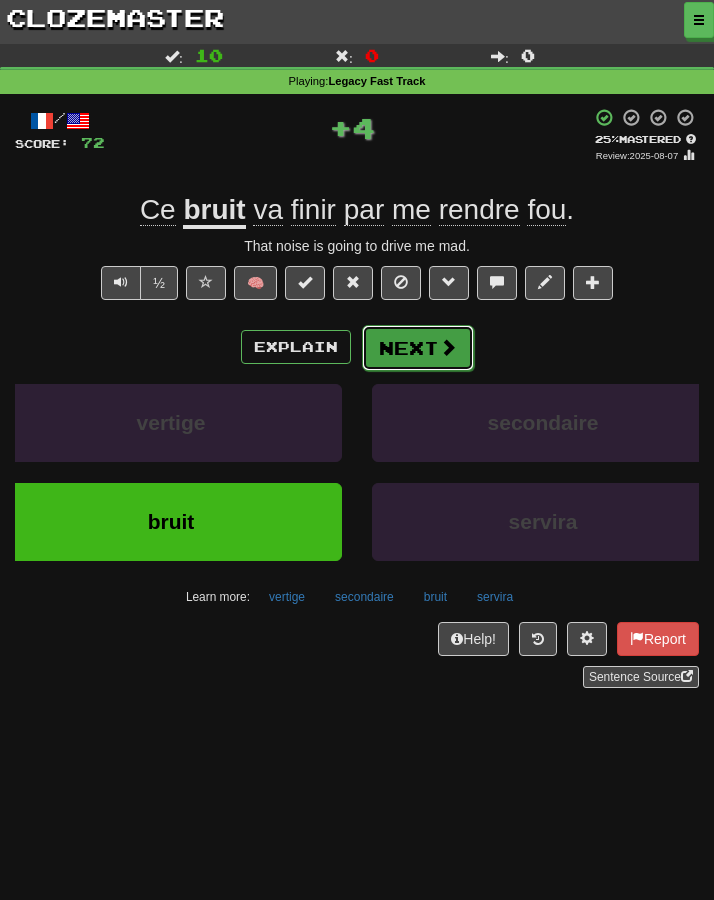 click on "Next" at bounding box center [418, 348] 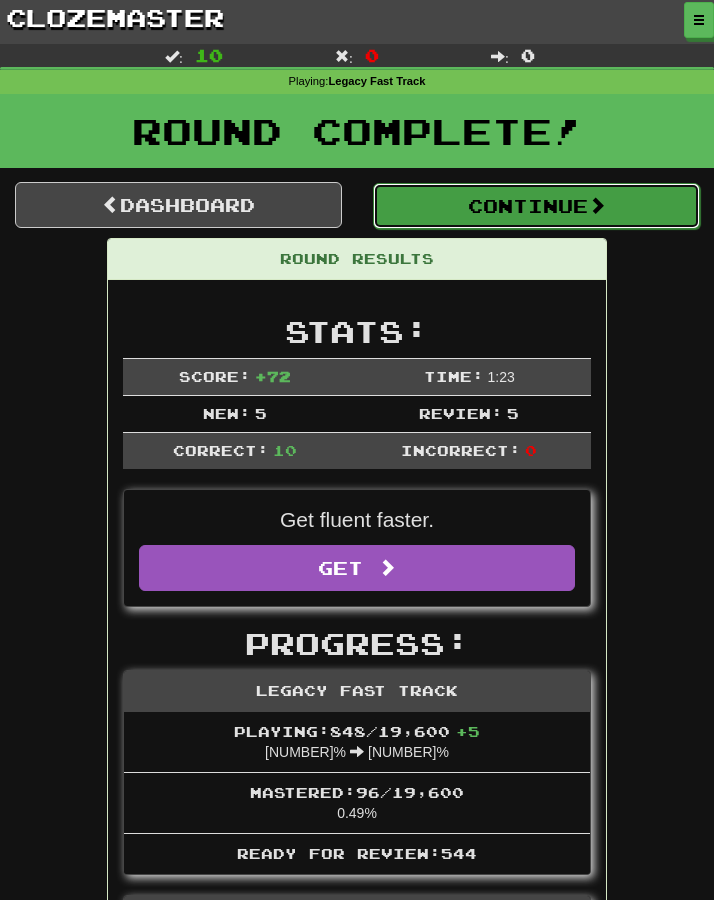 click on "Continue" at bounding box center (536, 206) 